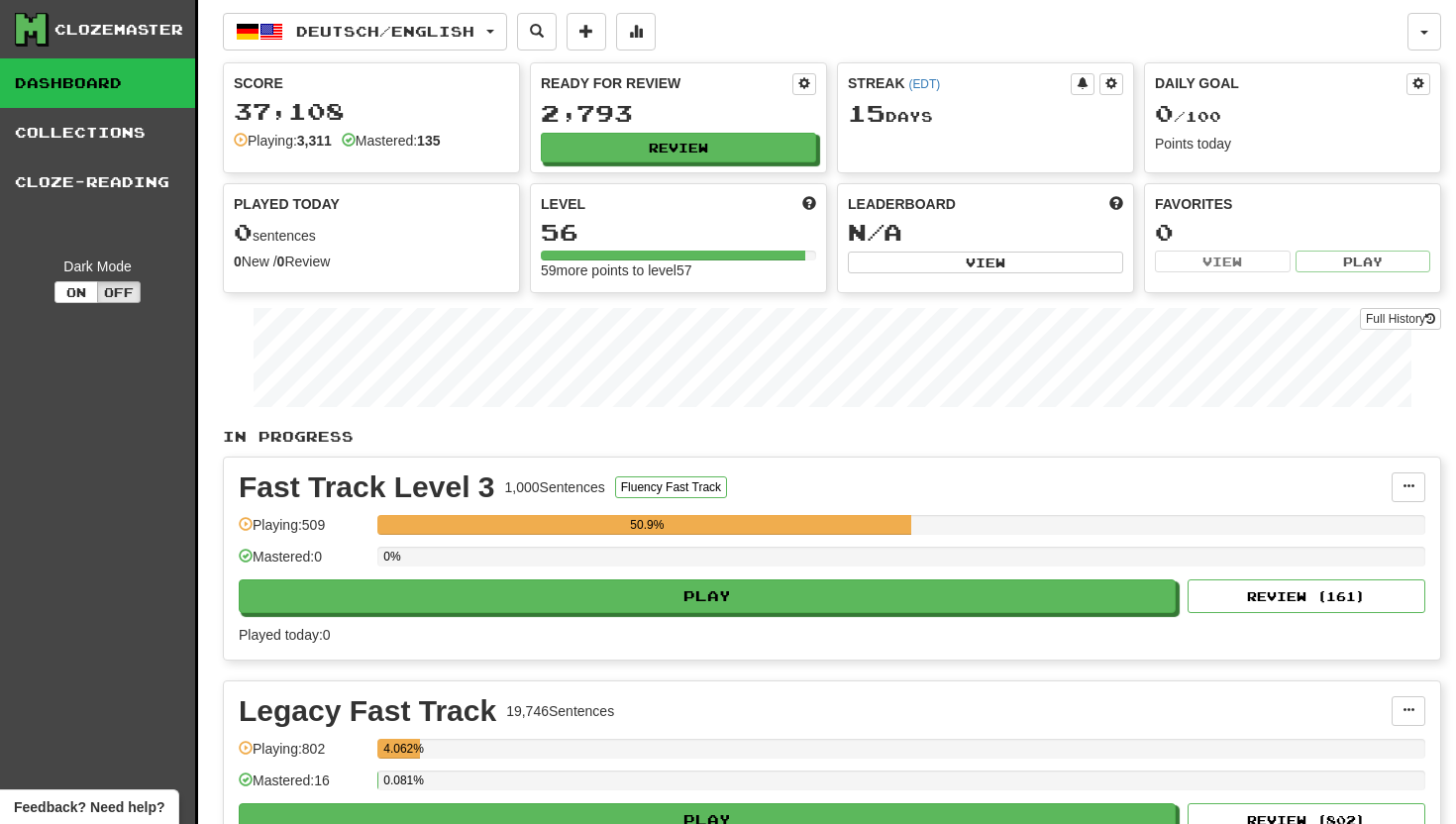 scroll, scrollTop: 0, scrollLeft: 0, axis: both 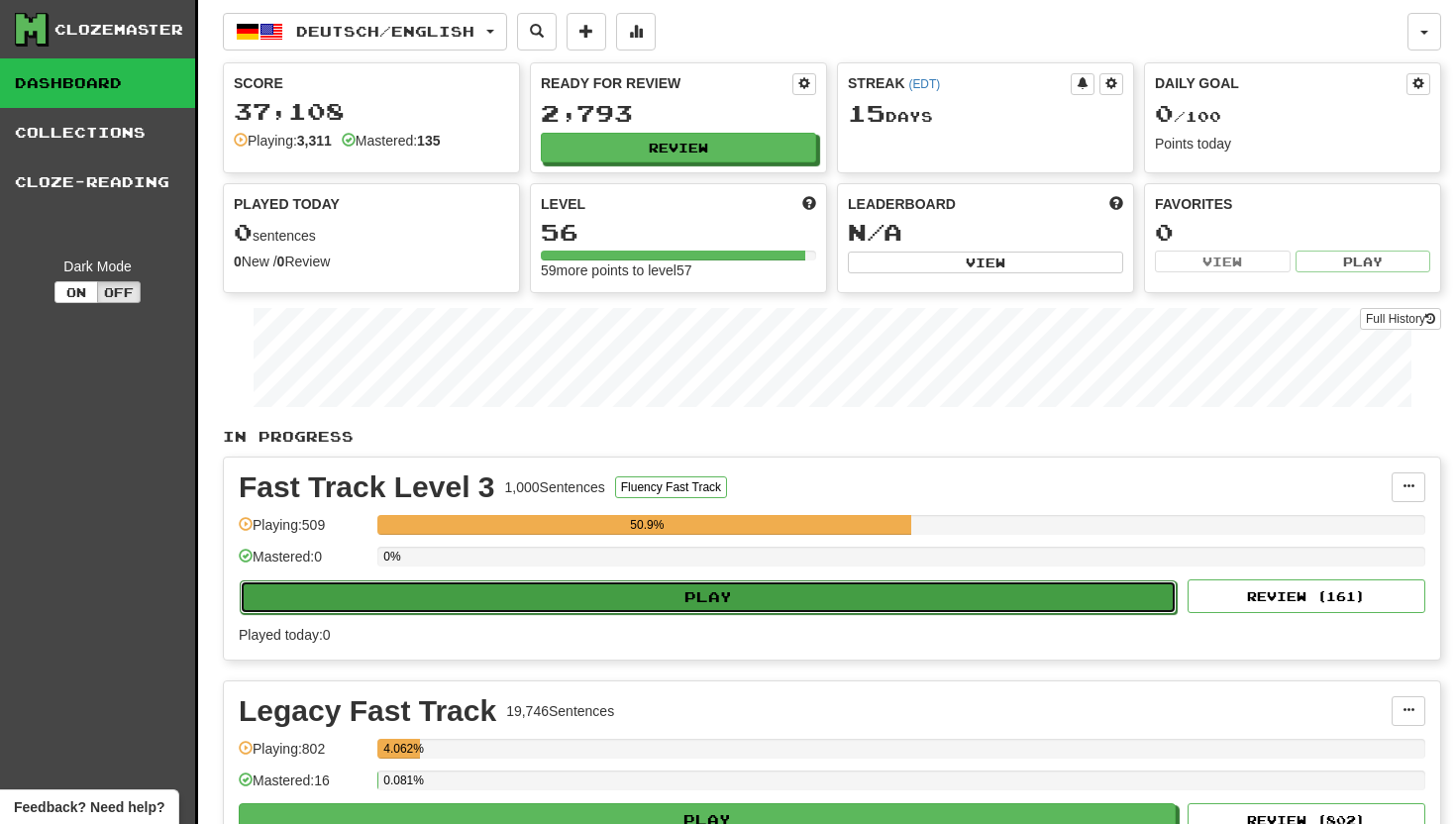 click on "Play" at bounding box center [708, 597] 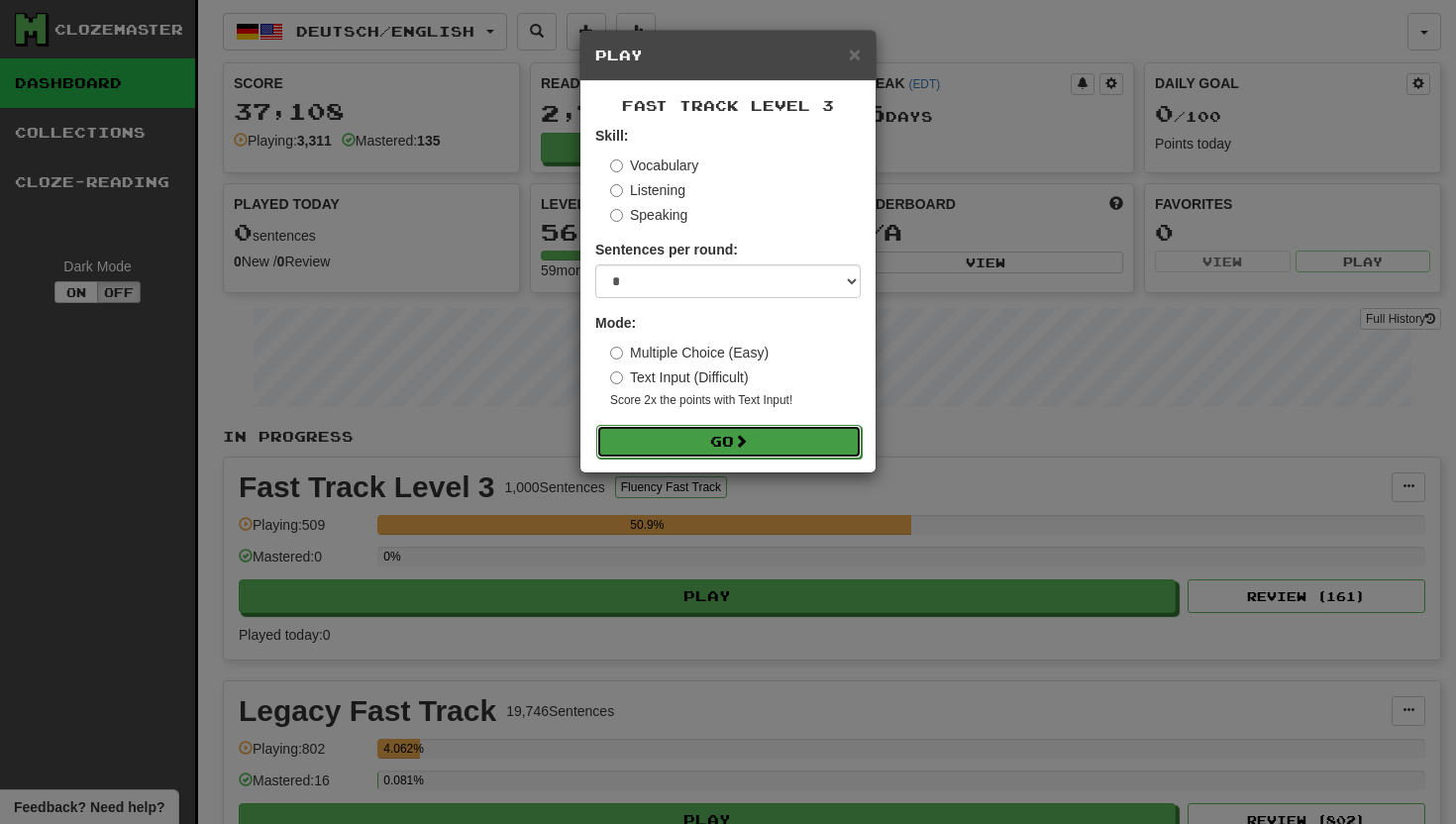 click on "Go" at bounding box center [729, 442] 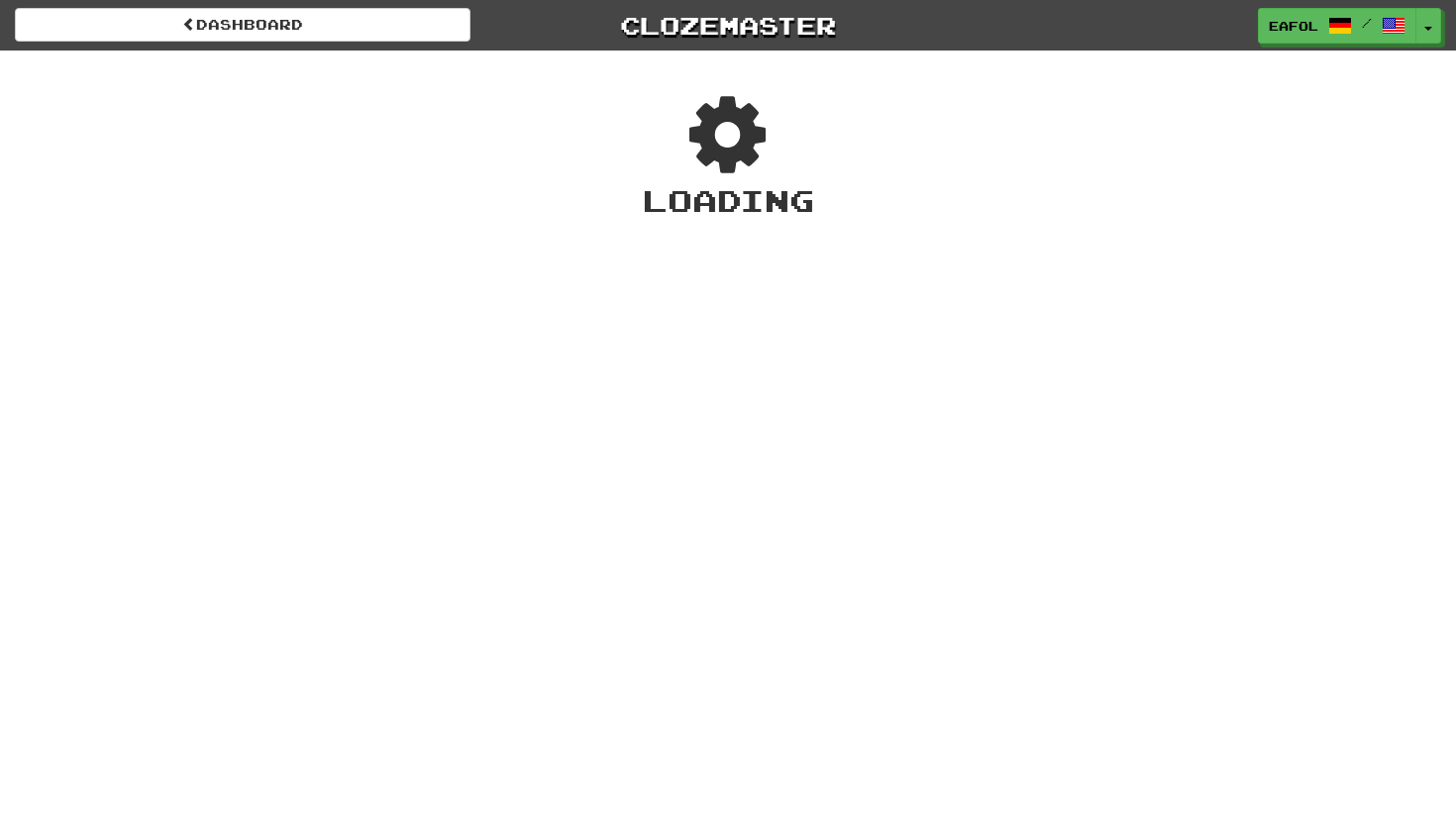 scroll, scrollTop: 0, scrollLeft: 0, axis: both 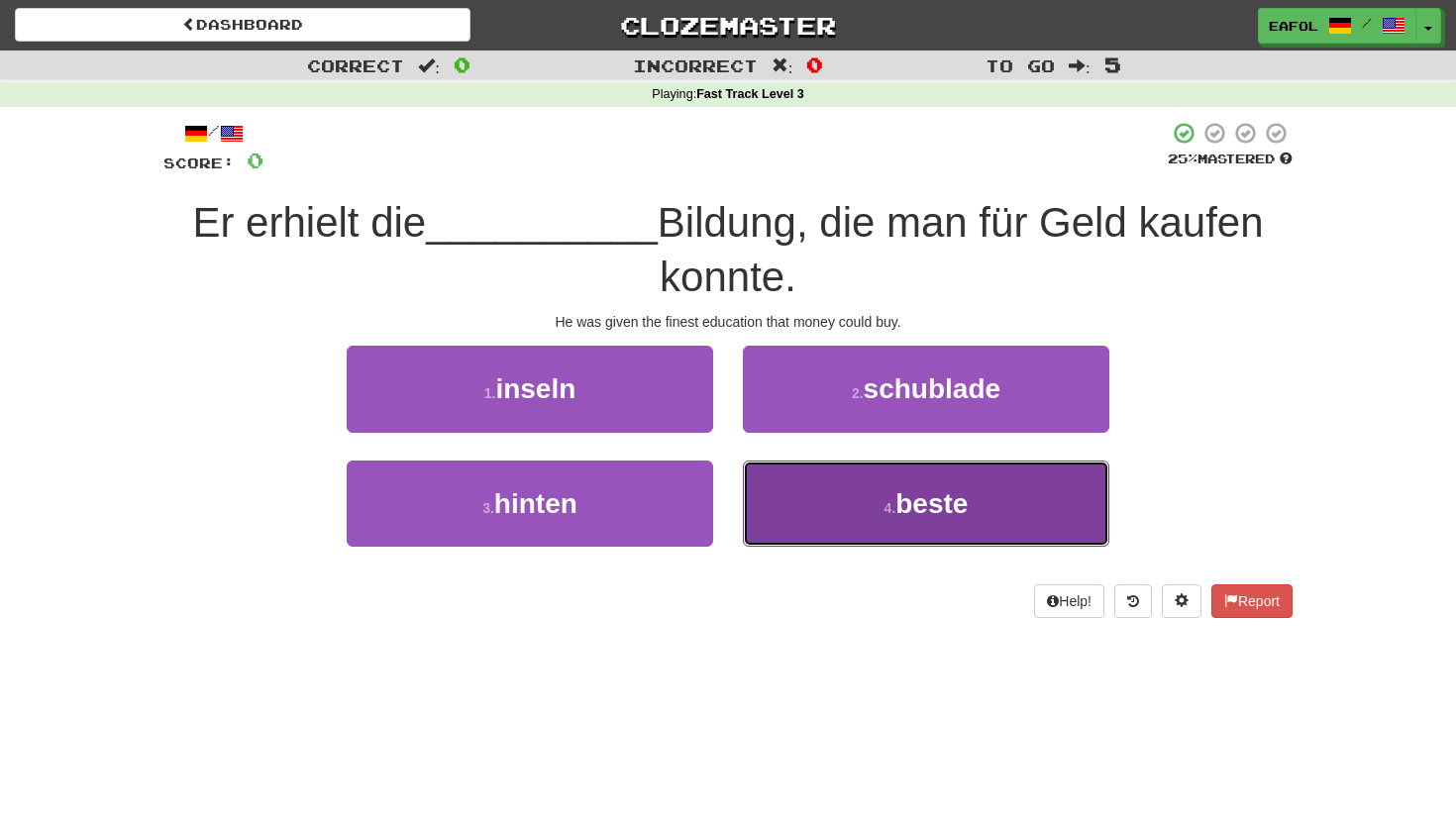 click on "beste" at bounding box center [931, 503] 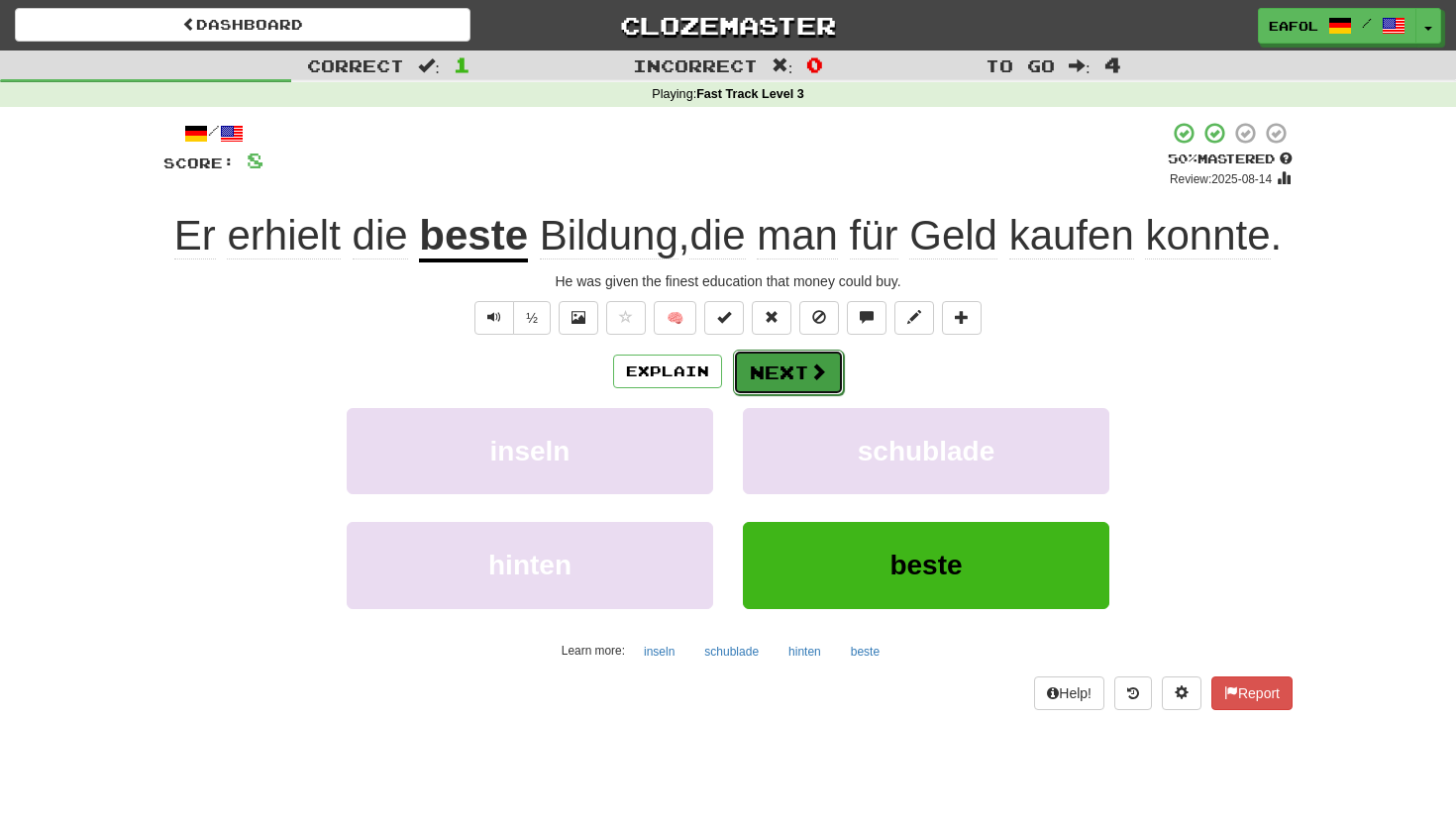 click on "Next" at bounding box center (788, 372) 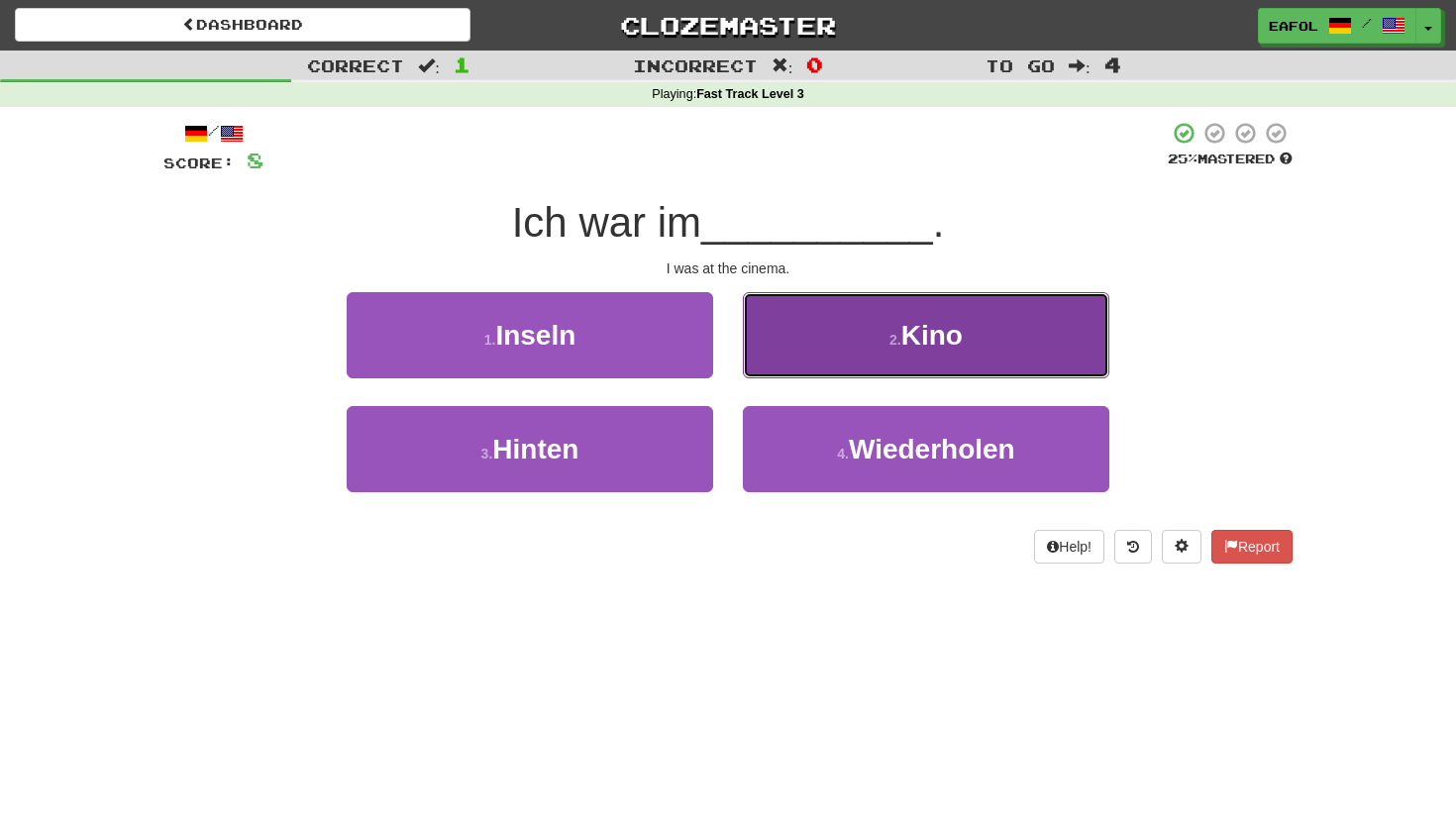 click on "2 .  Kino" at bounding box center [926, 335] 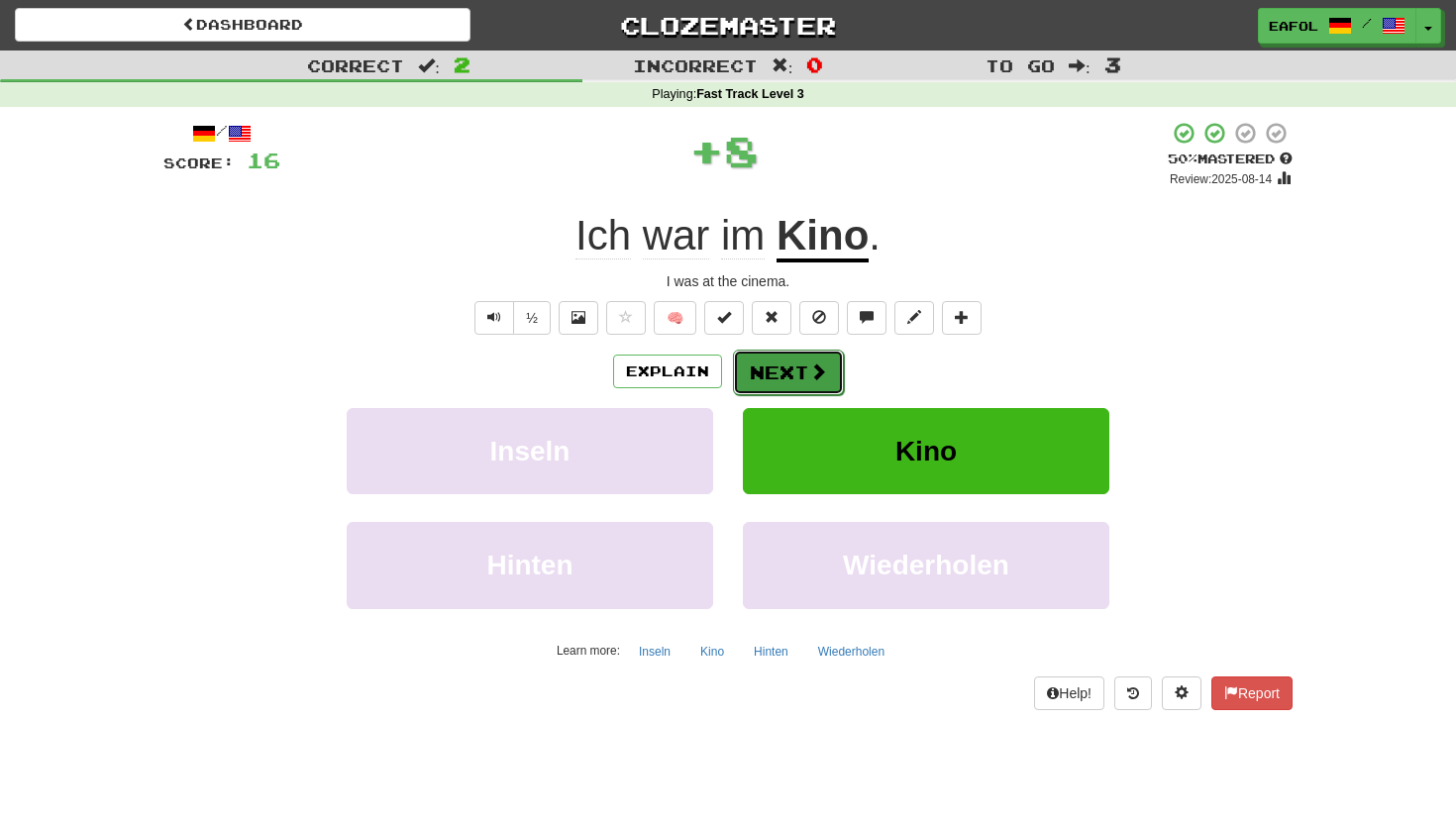 click on "Next" at bounding box center [788, 372] 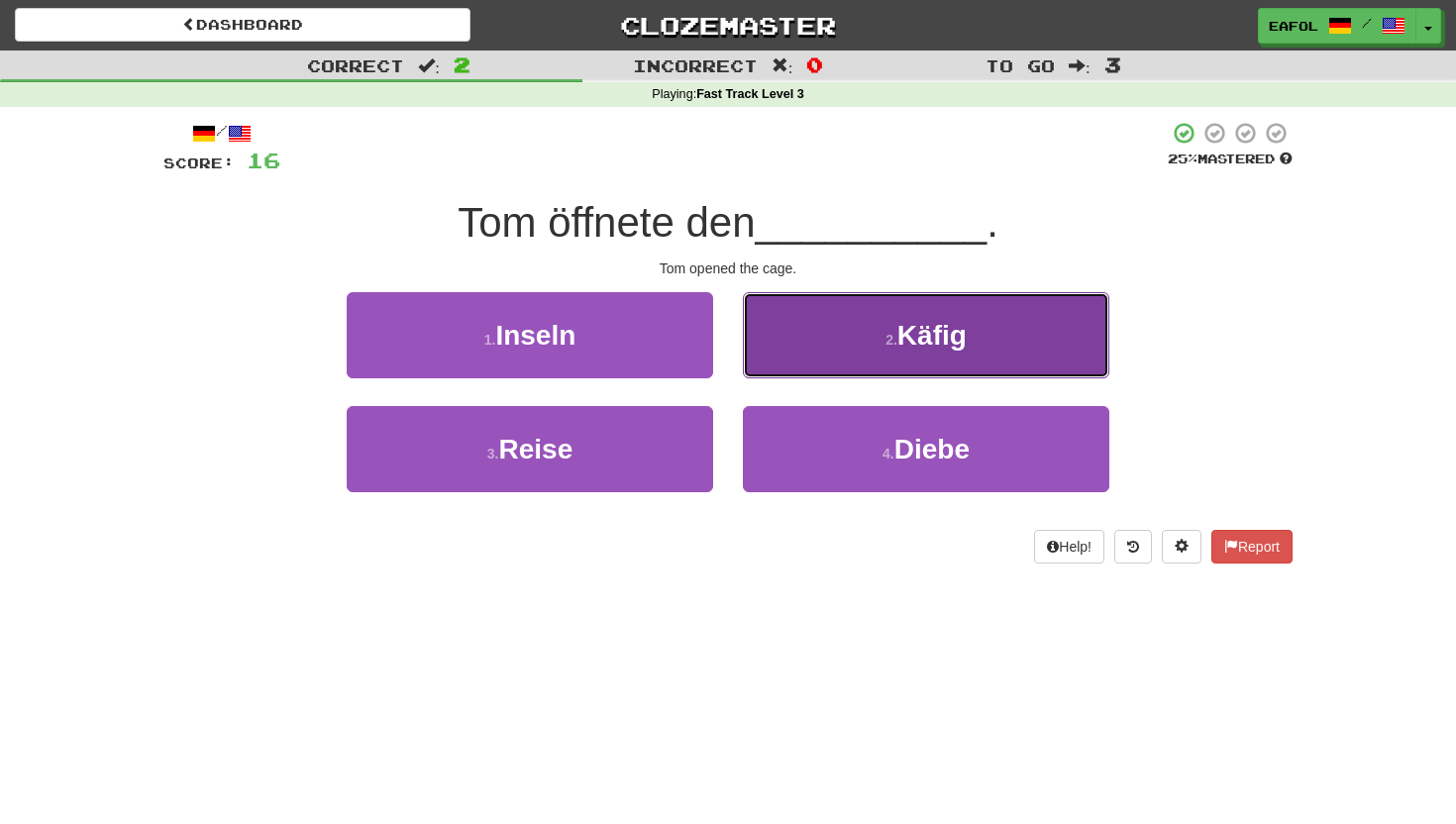 click on "2 .  Käfig" at bounding box center [926, 335] 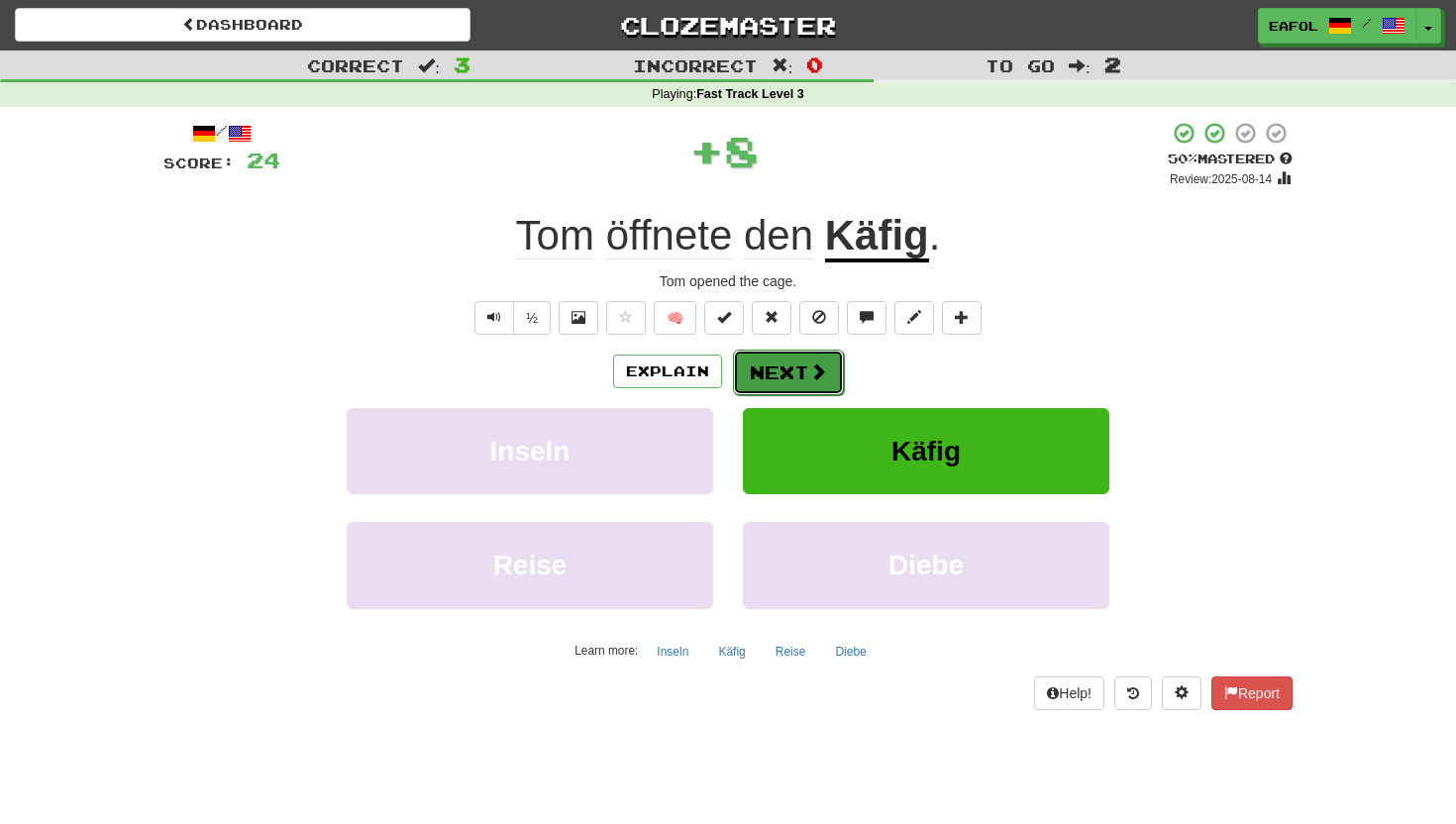 click on "Next" at bounding box center (788, 372) 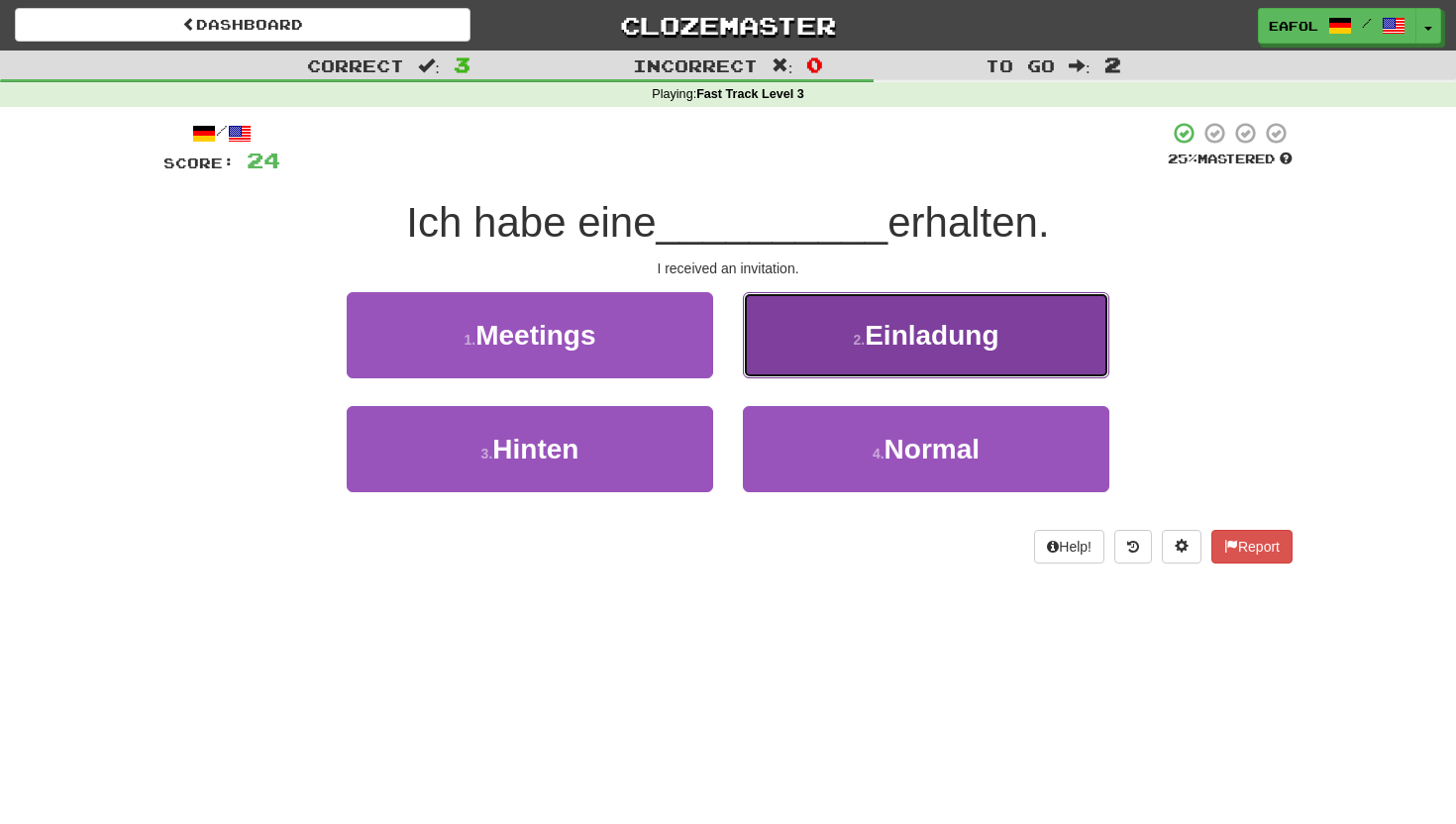 click on "2 .  Einladung" at bounding box center (926, 335) 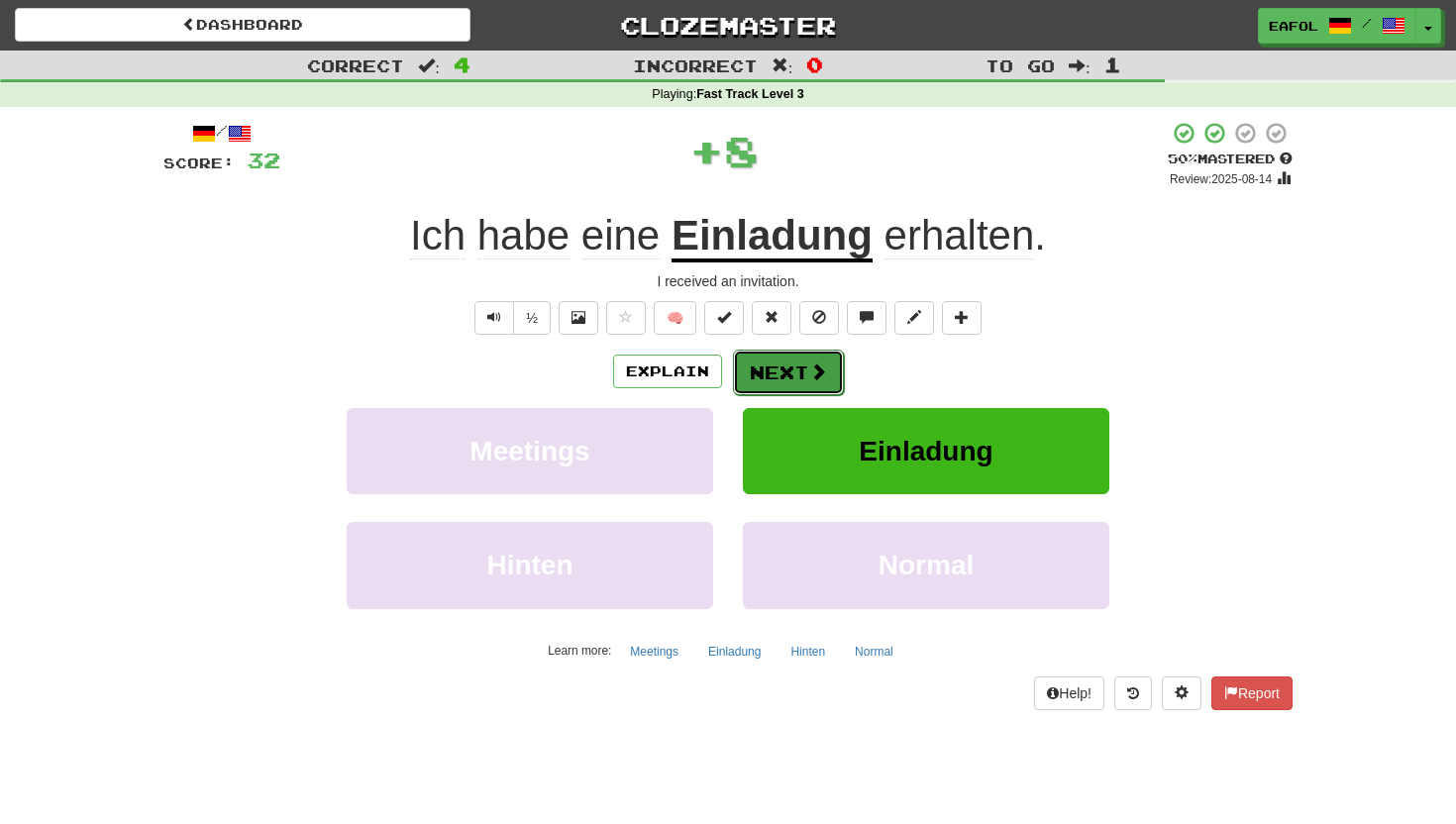 click on "Next" at bounding box center (788, 372) 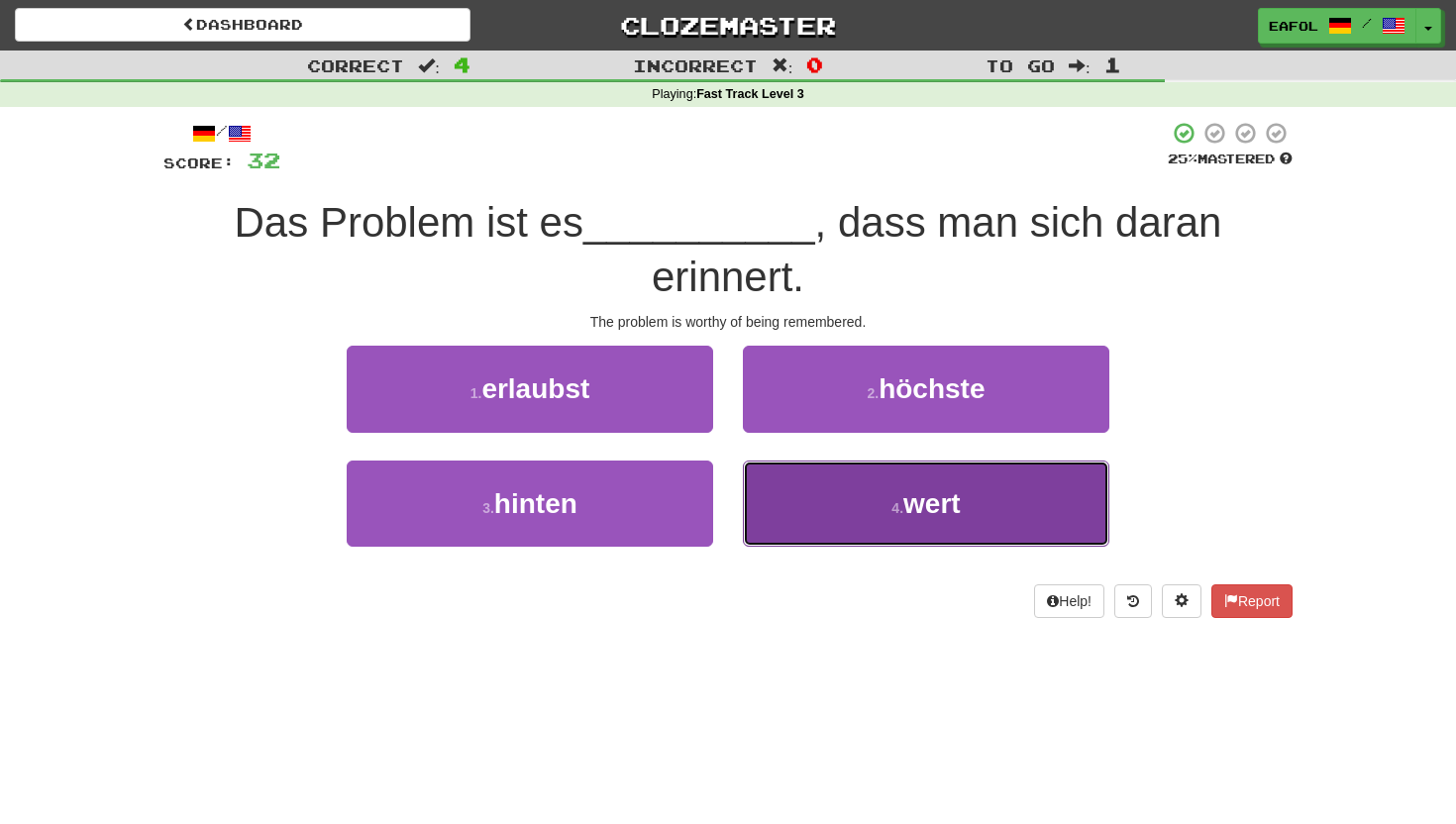 click on "4 .  wert" at bounding box center [926, 503] 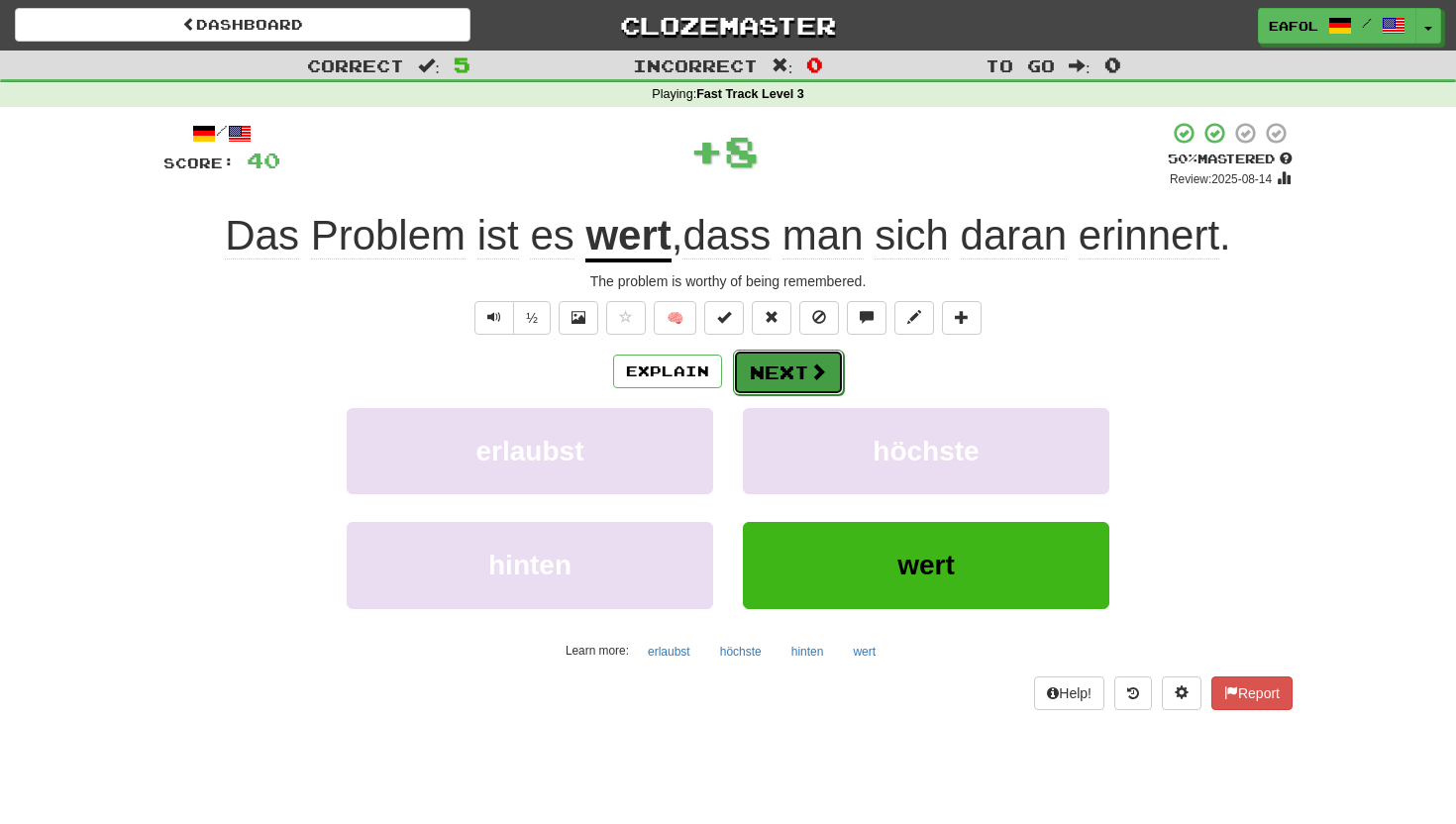 click on "Next" at bounding box center [788, 372] 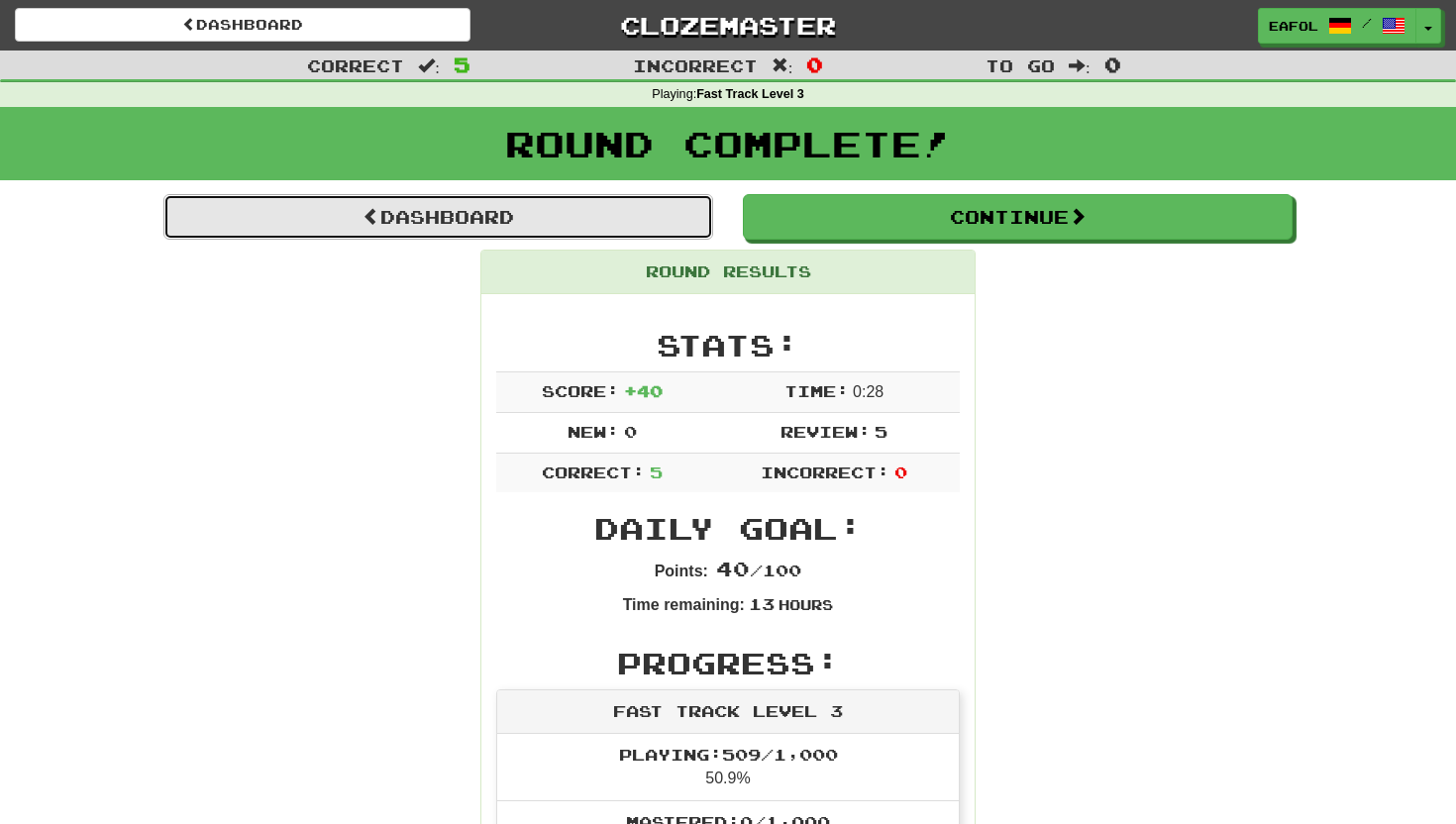 click on "Dashboard" at bounding box center [438, 217] 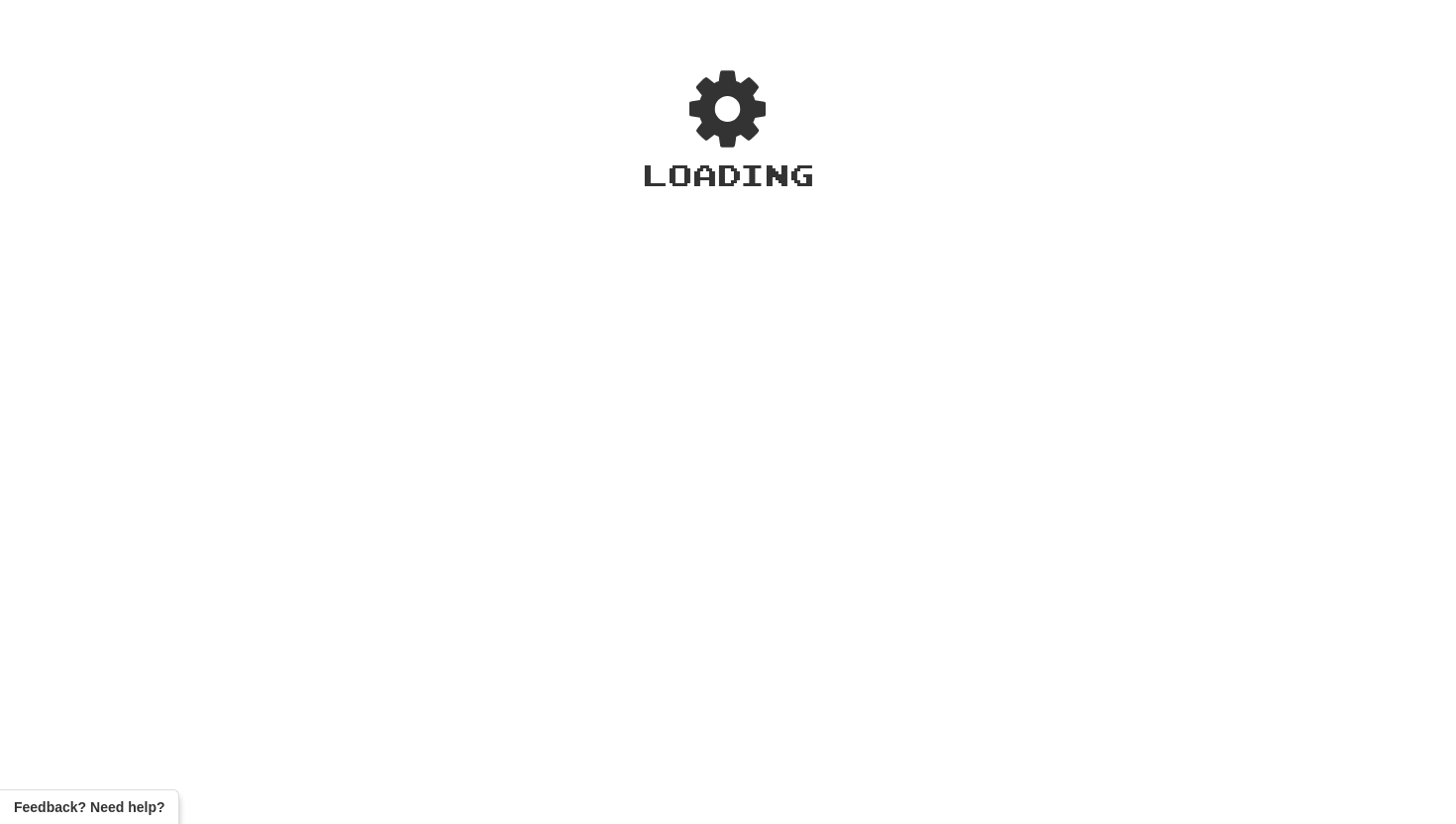 scroll, scrollTop: 0, scrollLeft: 0, axis: both 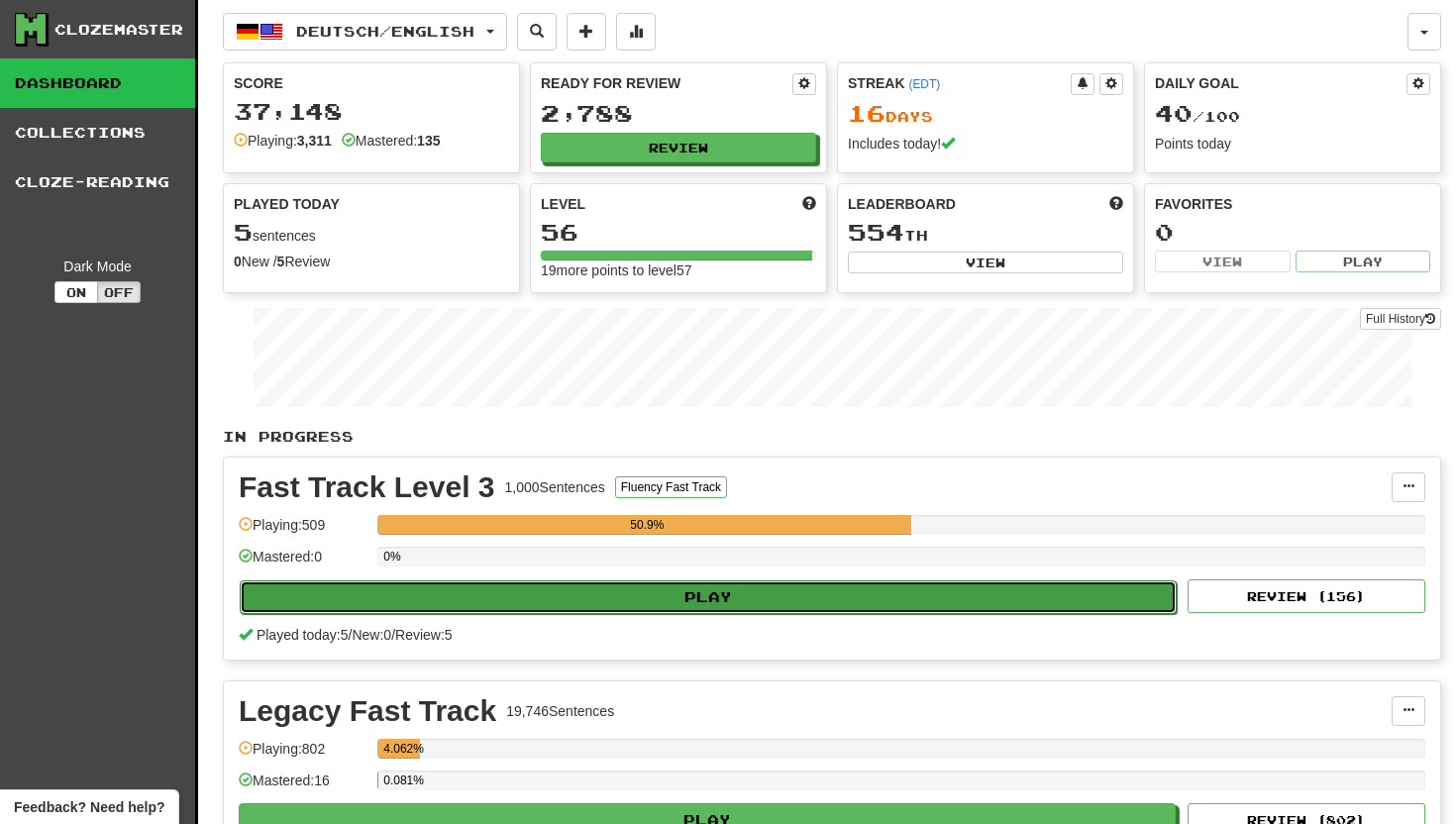 click on "Play" at bounding box center (708, 597) 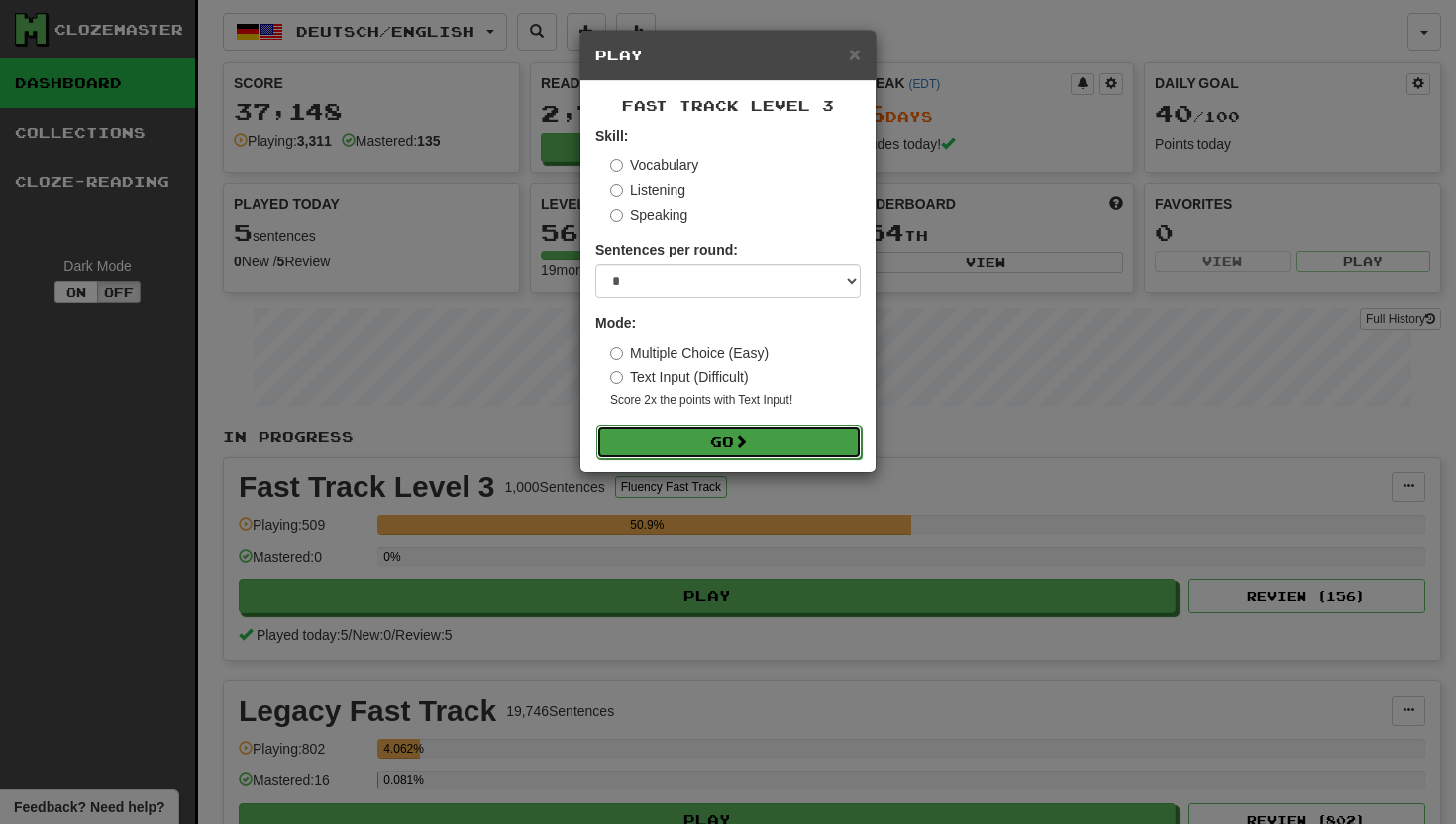 click on "Go" at bounding box center [729, 442] 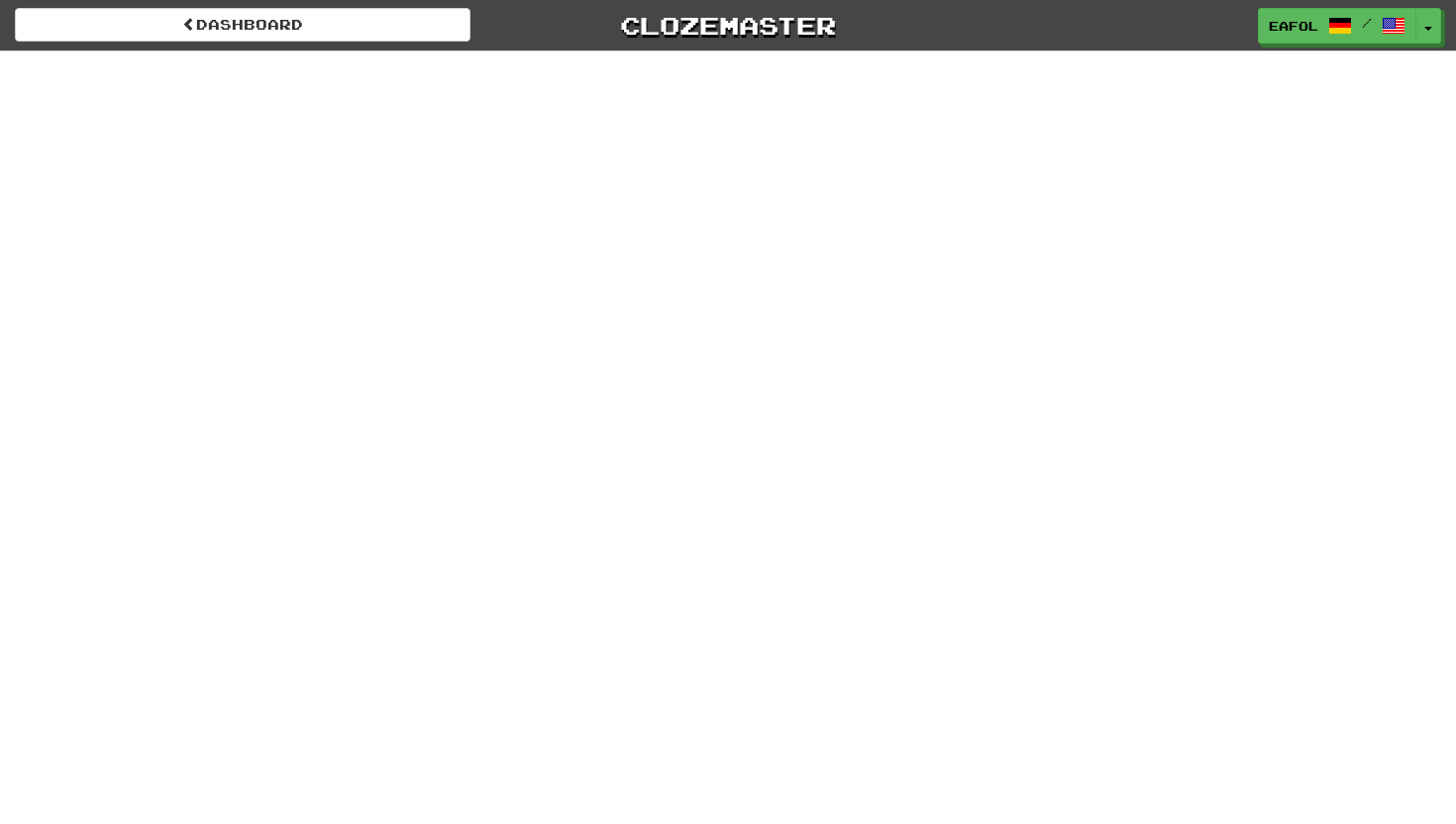 scroll, scrollTop: 0, scrollLeft: 0, axis: both 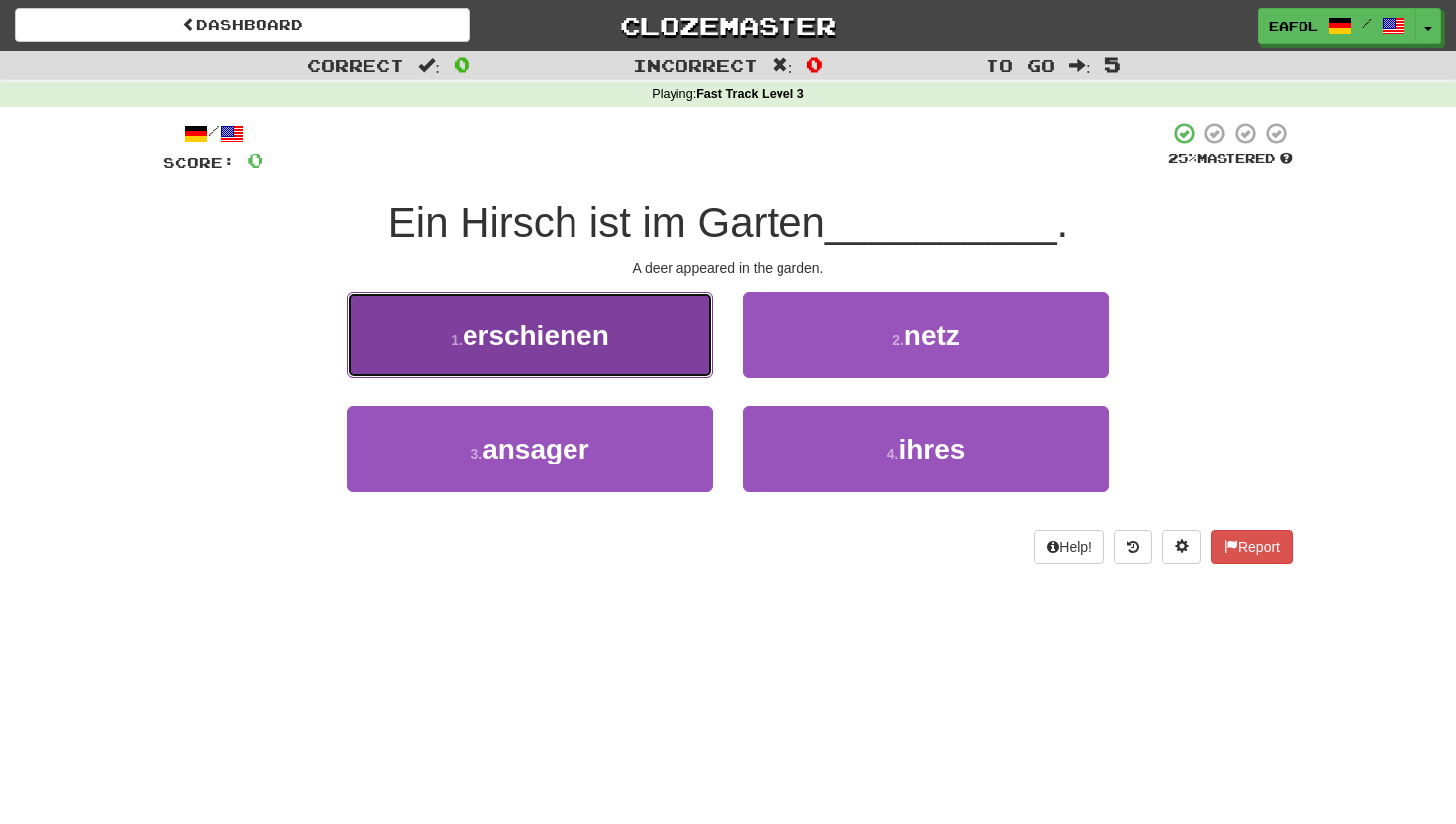 click on "erschienen" at bounding box center [536, 335] 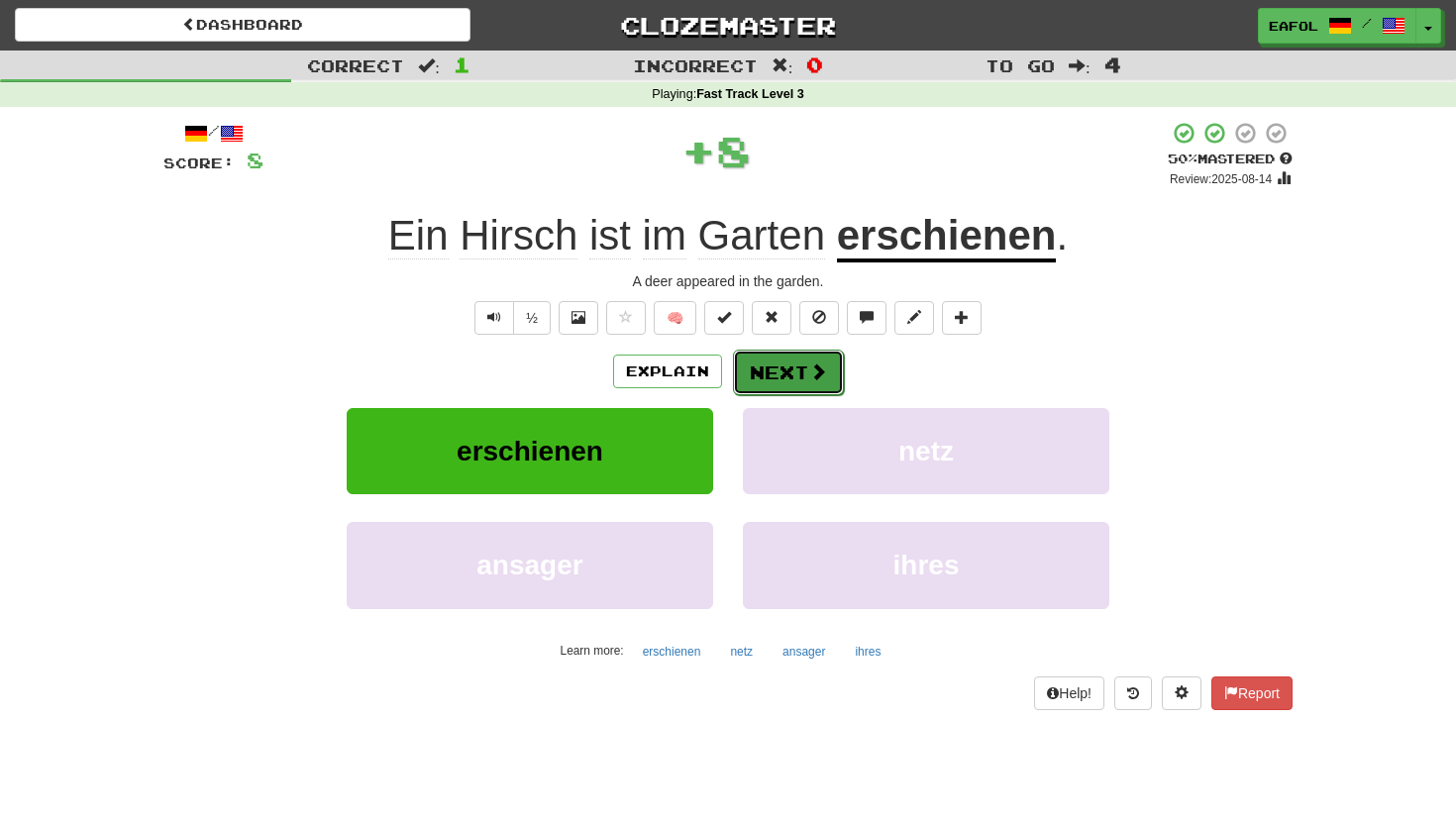 click on "Next" at bounding box center (788, 372) 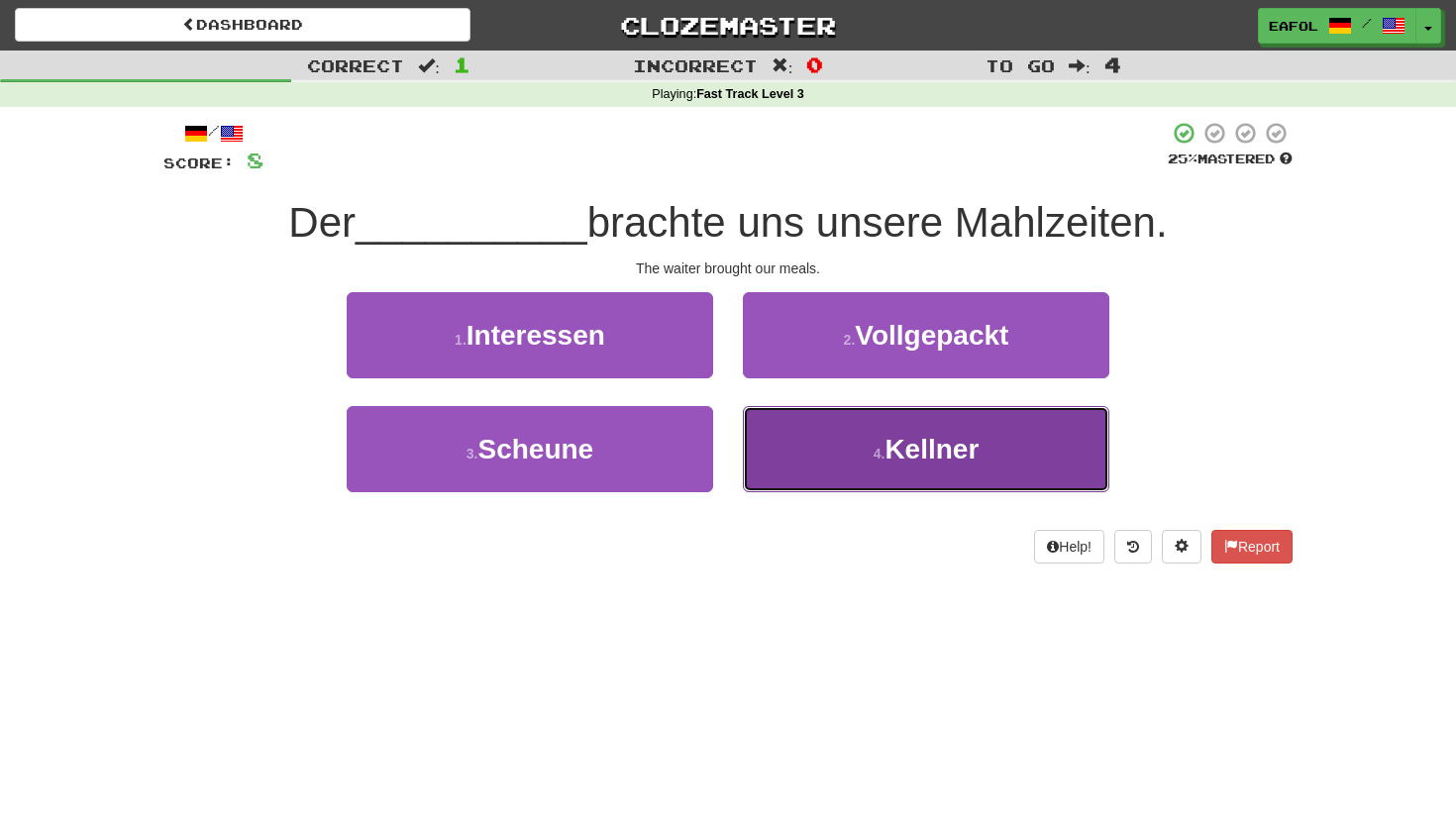 click on "4 .  Kellner" at bounding box center (926, 449) 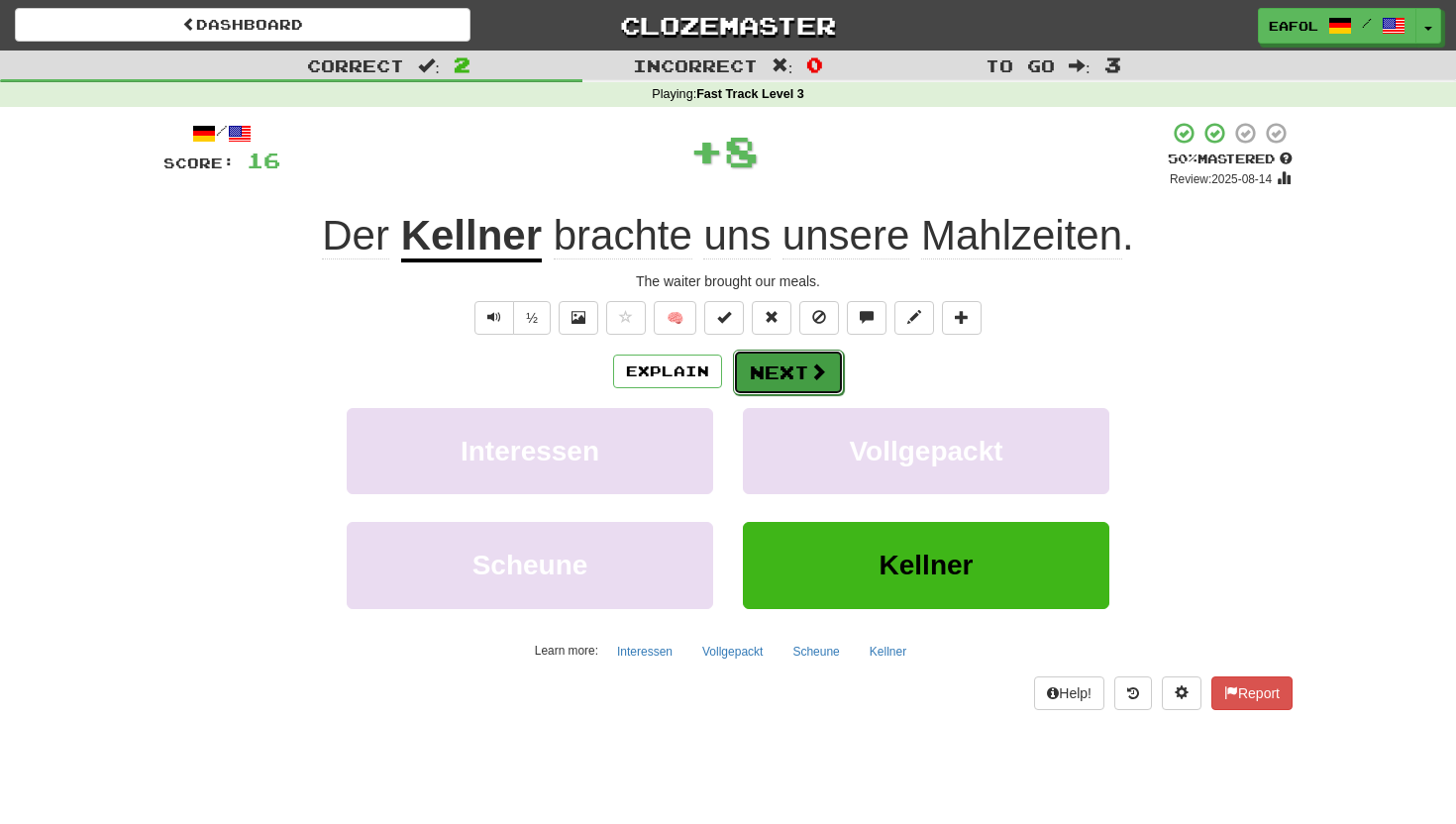 click on "Next" at bounding box center [788, 372] 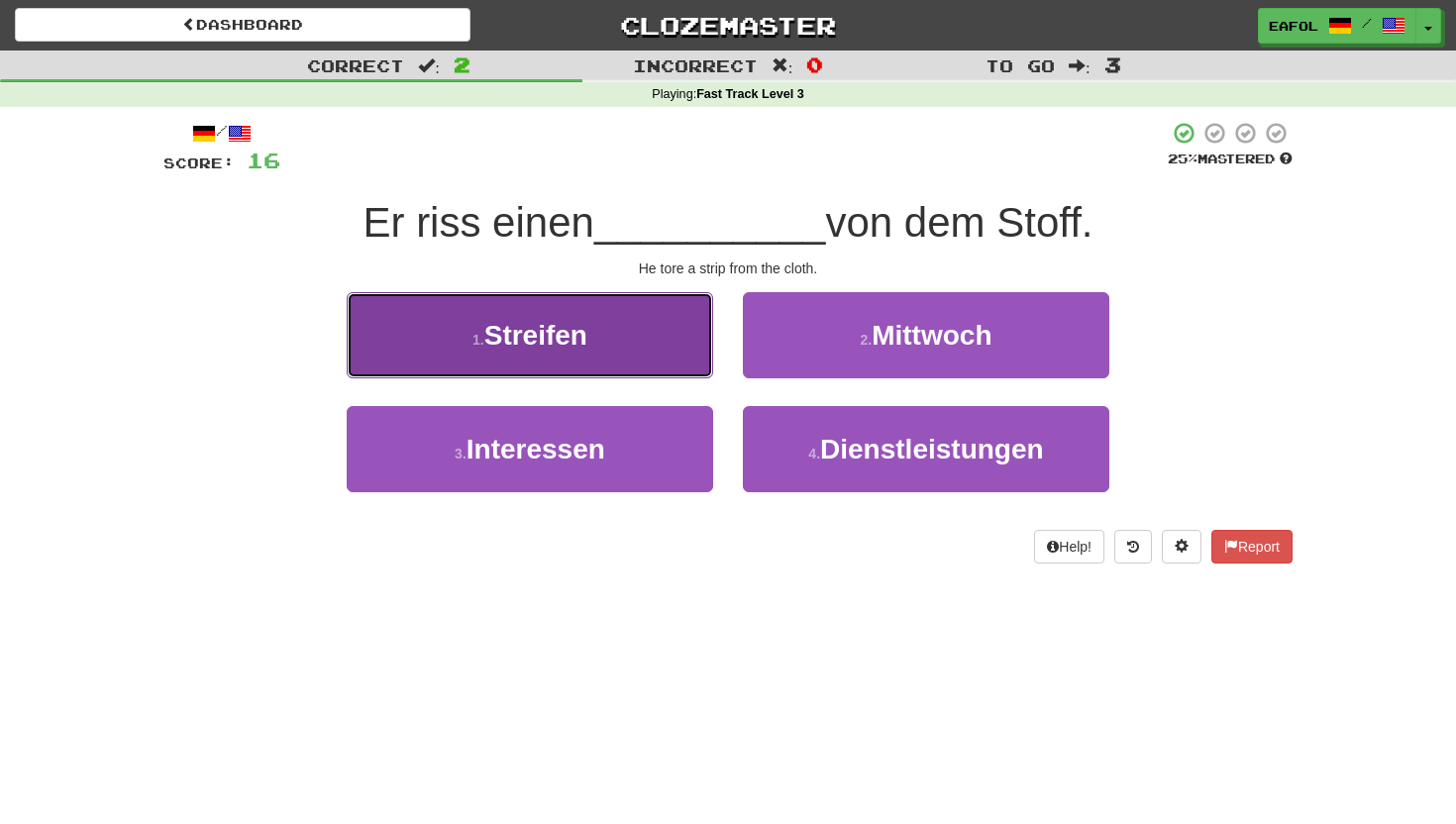 click on "1 .  Streifen" at bounding box center [530, 335] 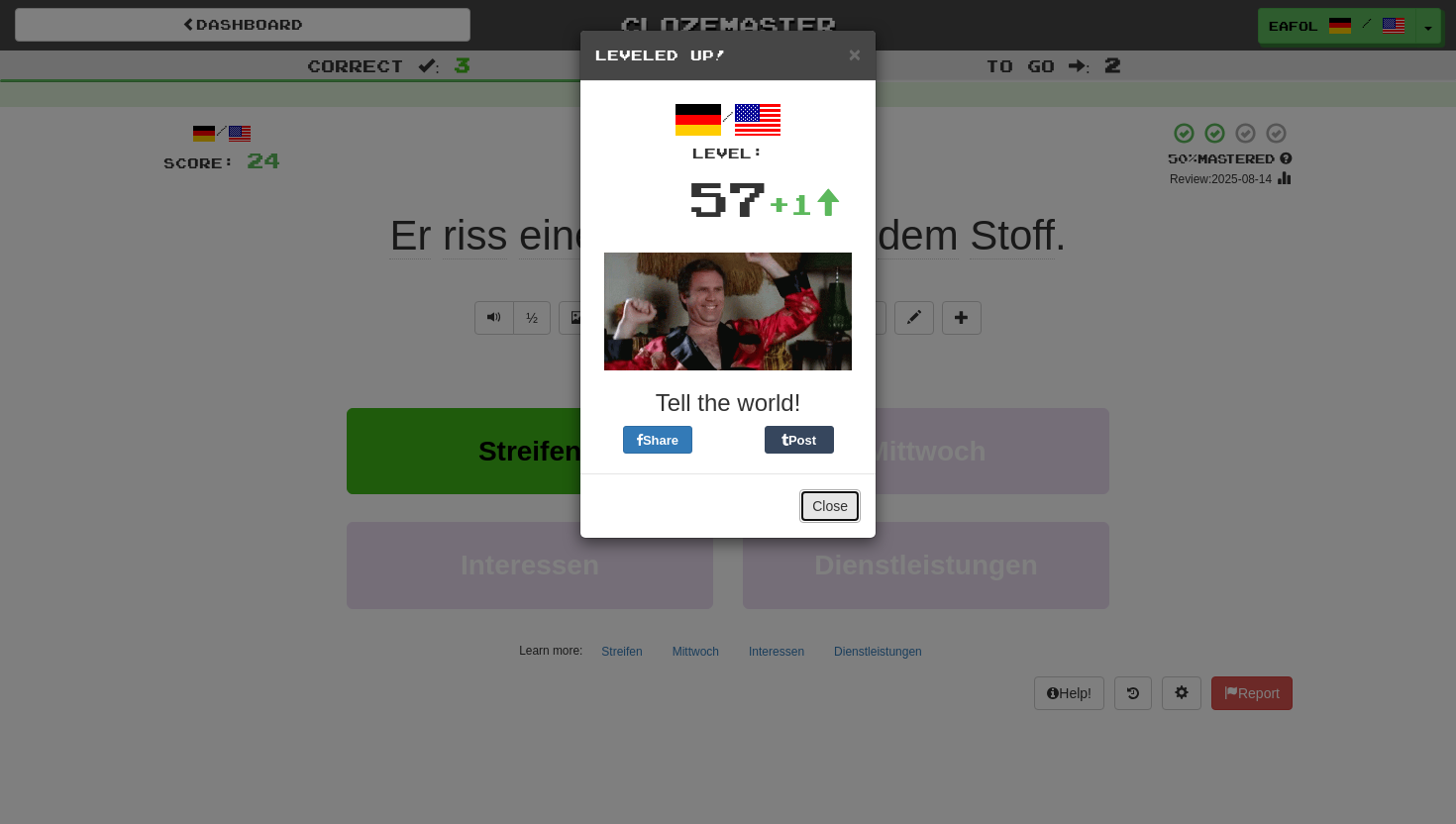 click on "Close" at bounding box center (830, 506) 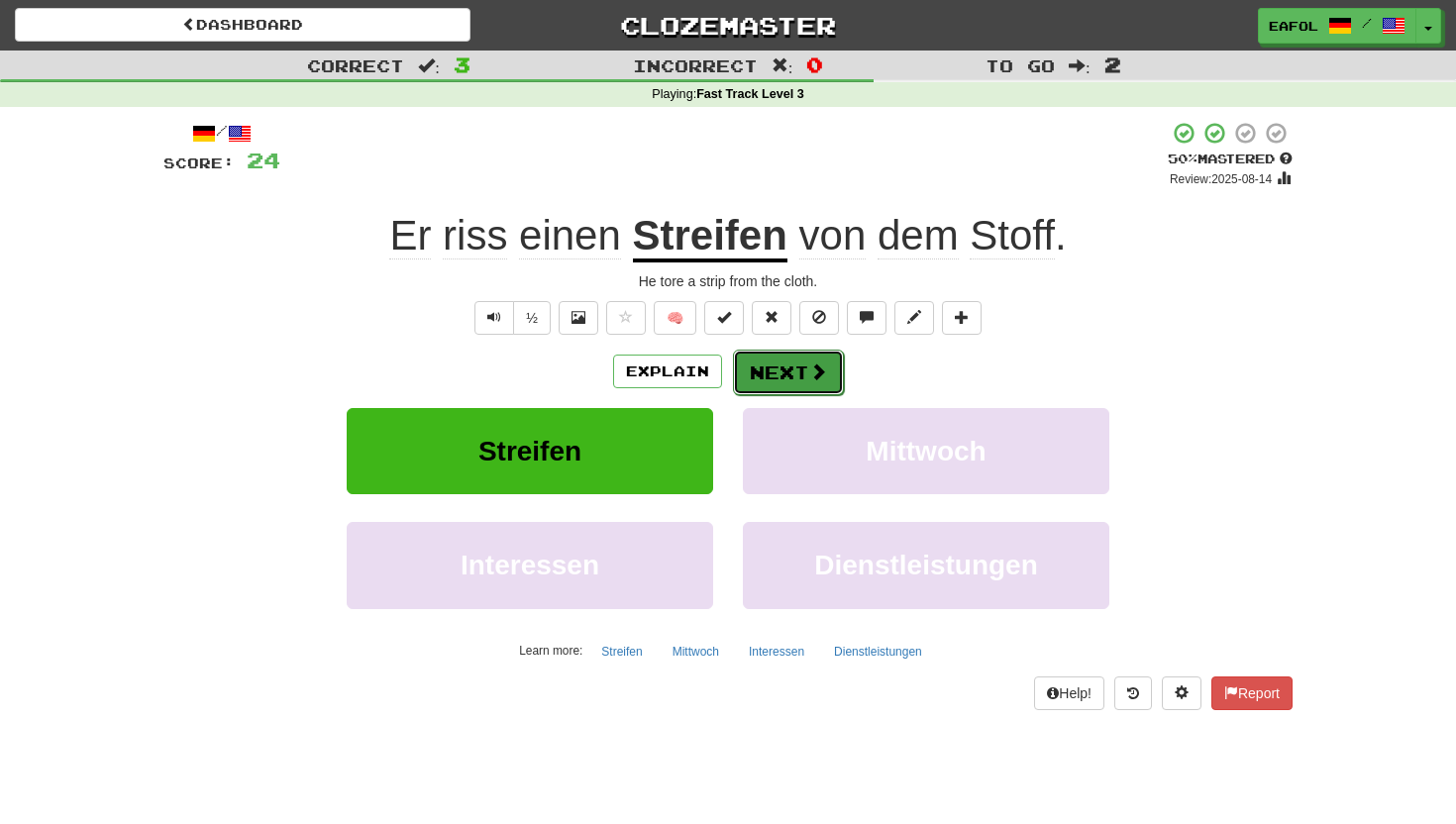 click on "Next" at bounding box center [788, 372] 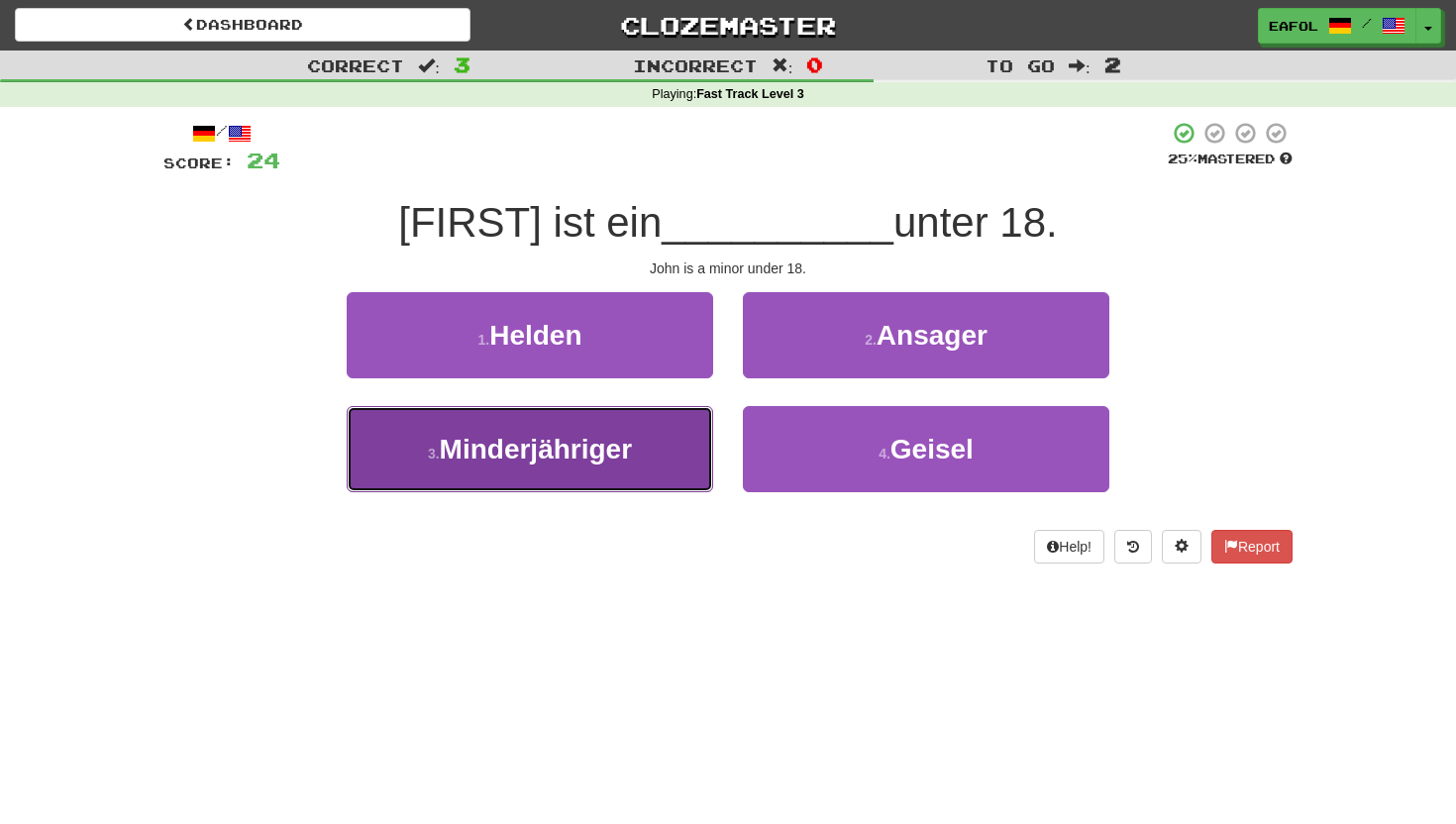 click on "3 .  Minderjähriger" at bounding box center [530, 449] 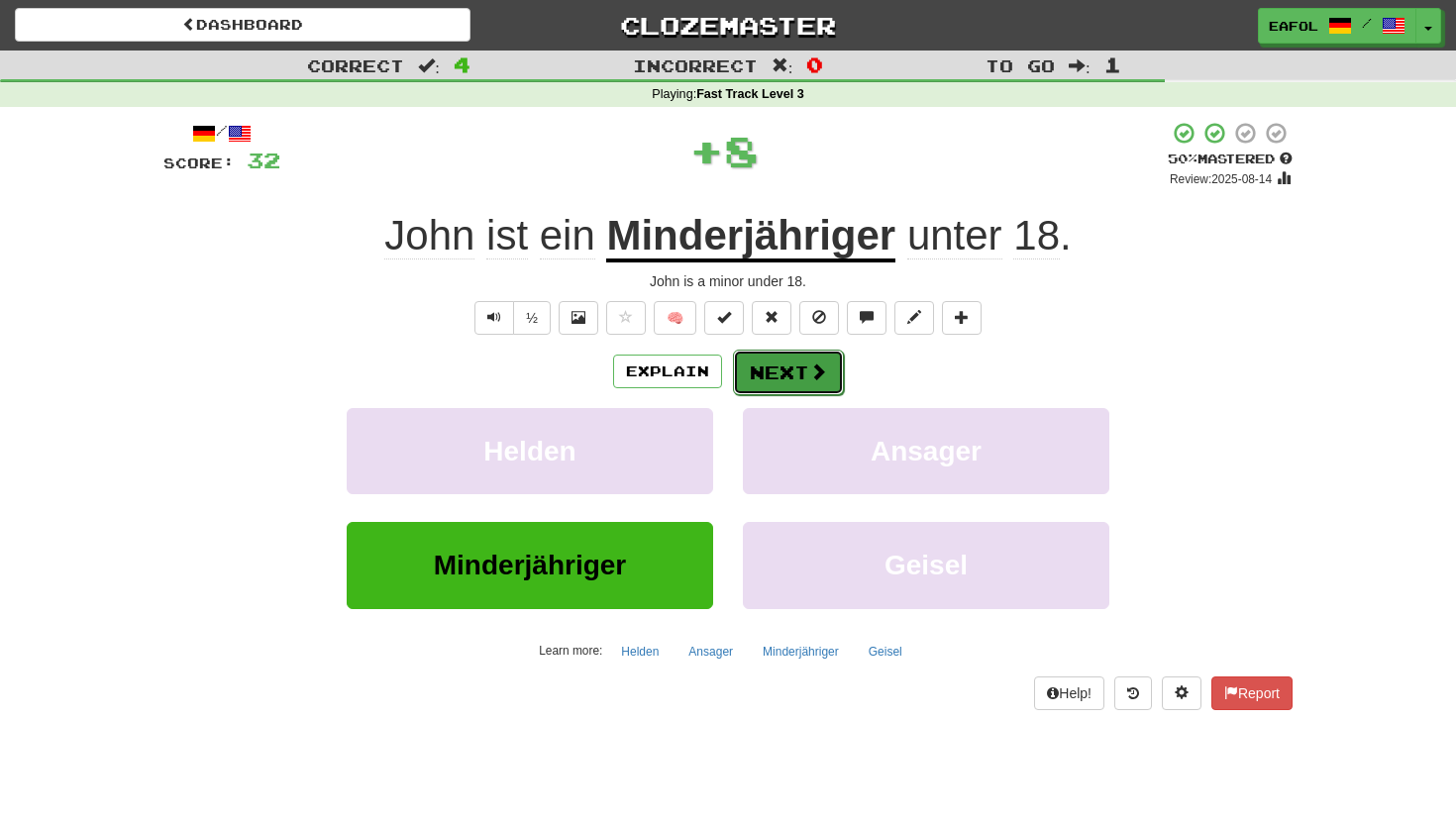 click on "Next" at bounding box center (788, 372) 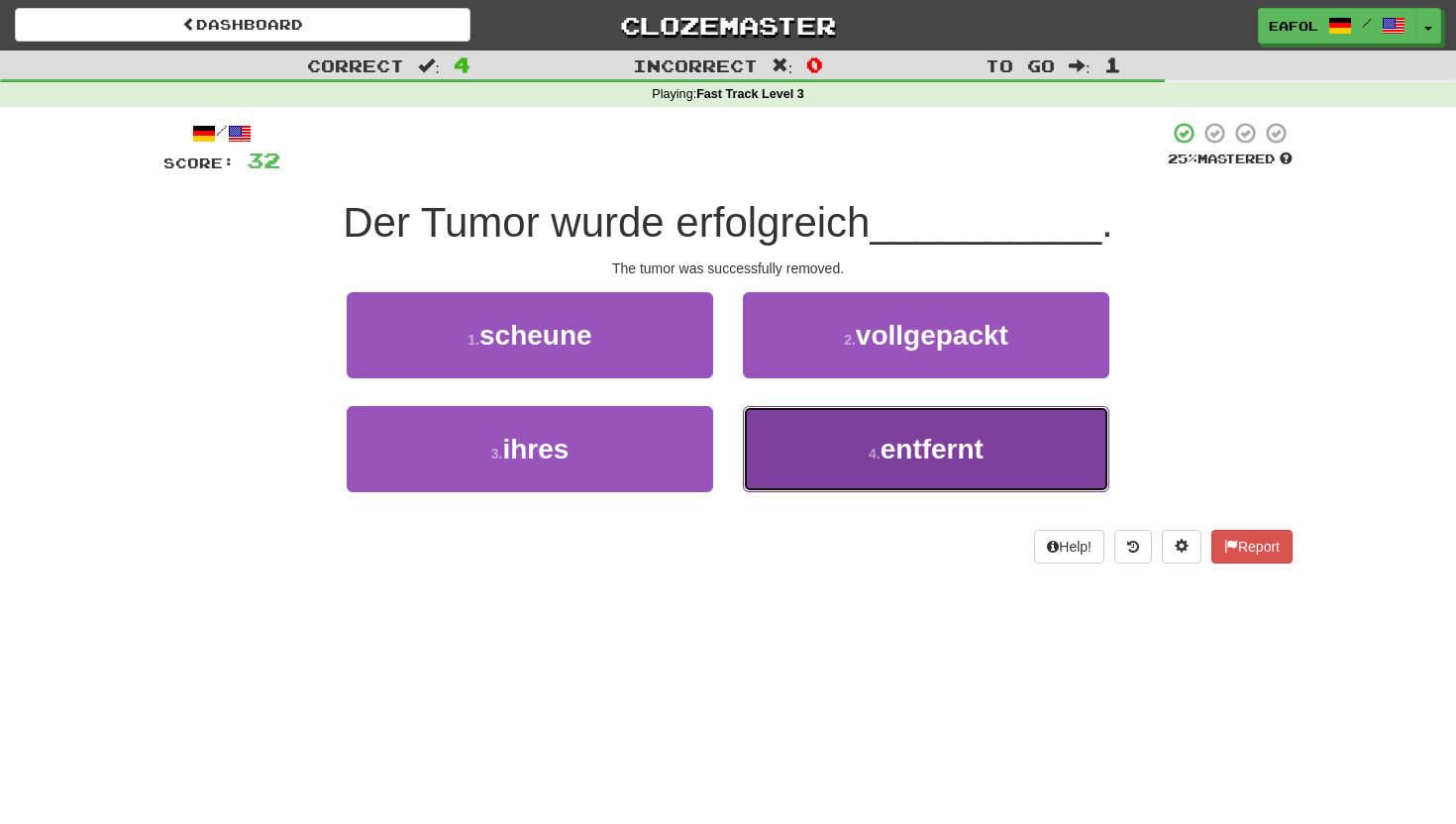 click on "4 .  entfernt" at bounding box center [926, 449] 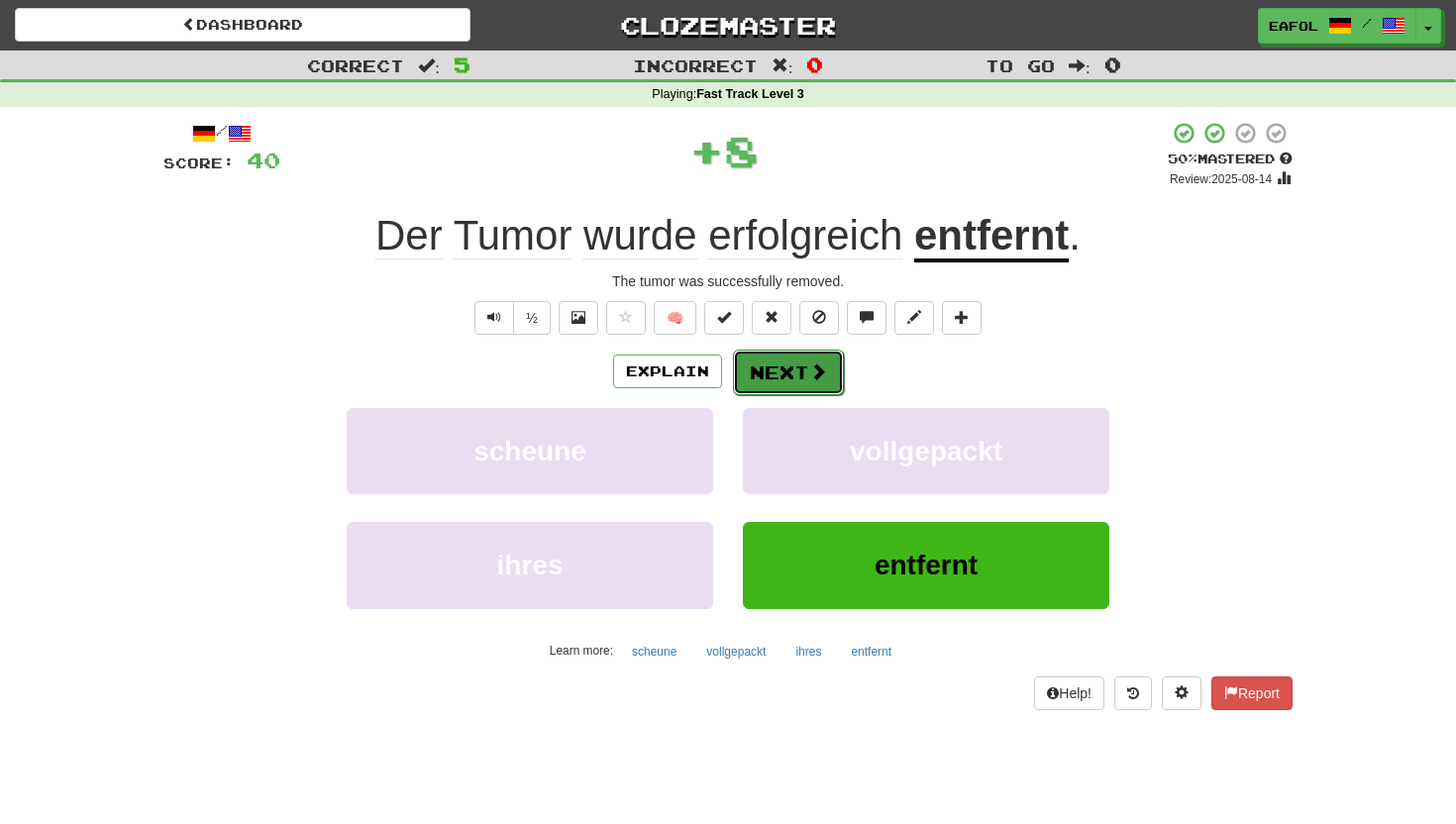 click on "Next" at bounding box center [788, 372] 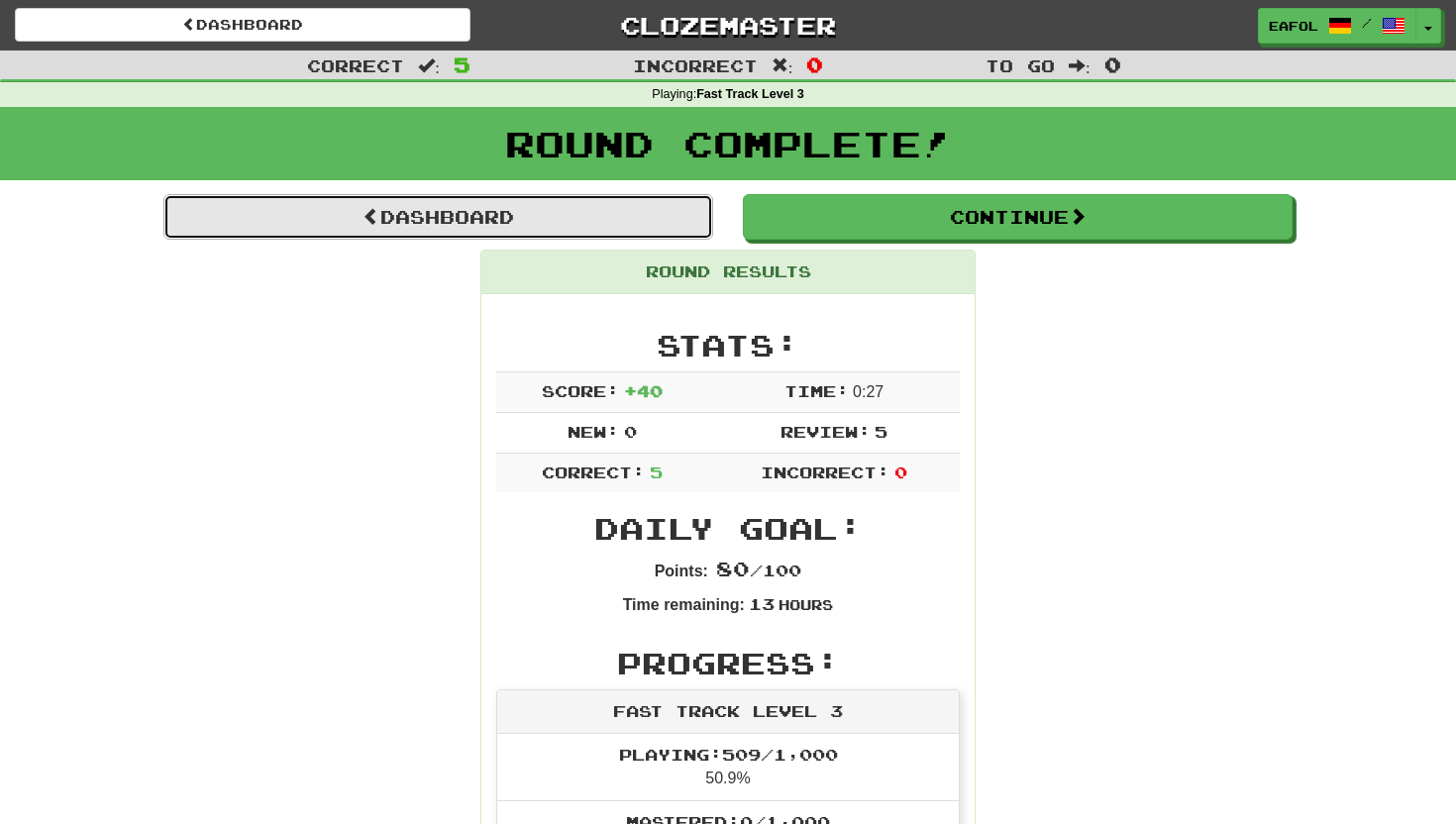 click on "Dashboard" at bounding box center [438, 217] 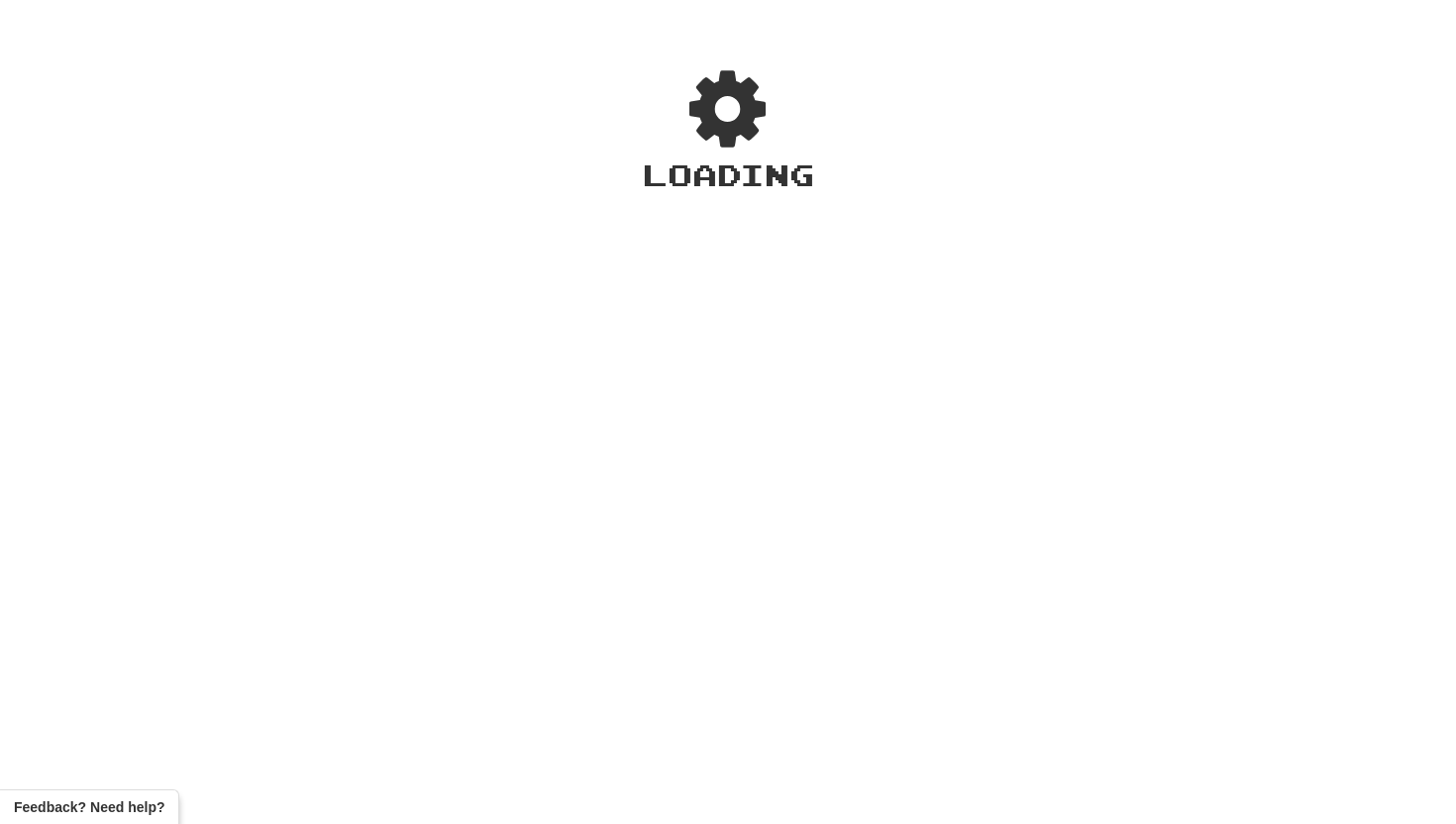 scroll, scrollTop: 0, scrollLeft: 0, axis: both 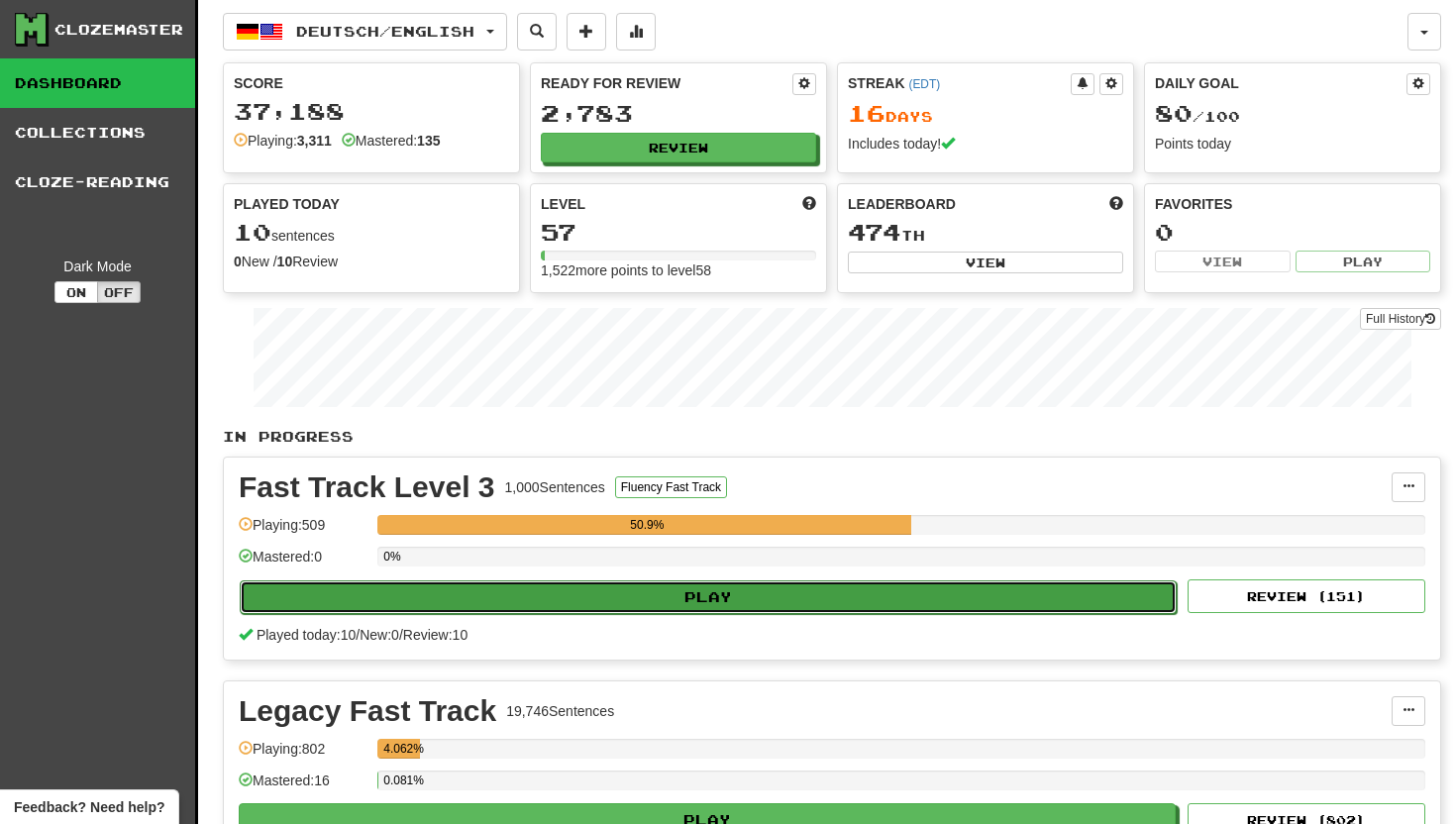 click on "Play" at bounding box center (708, 597) 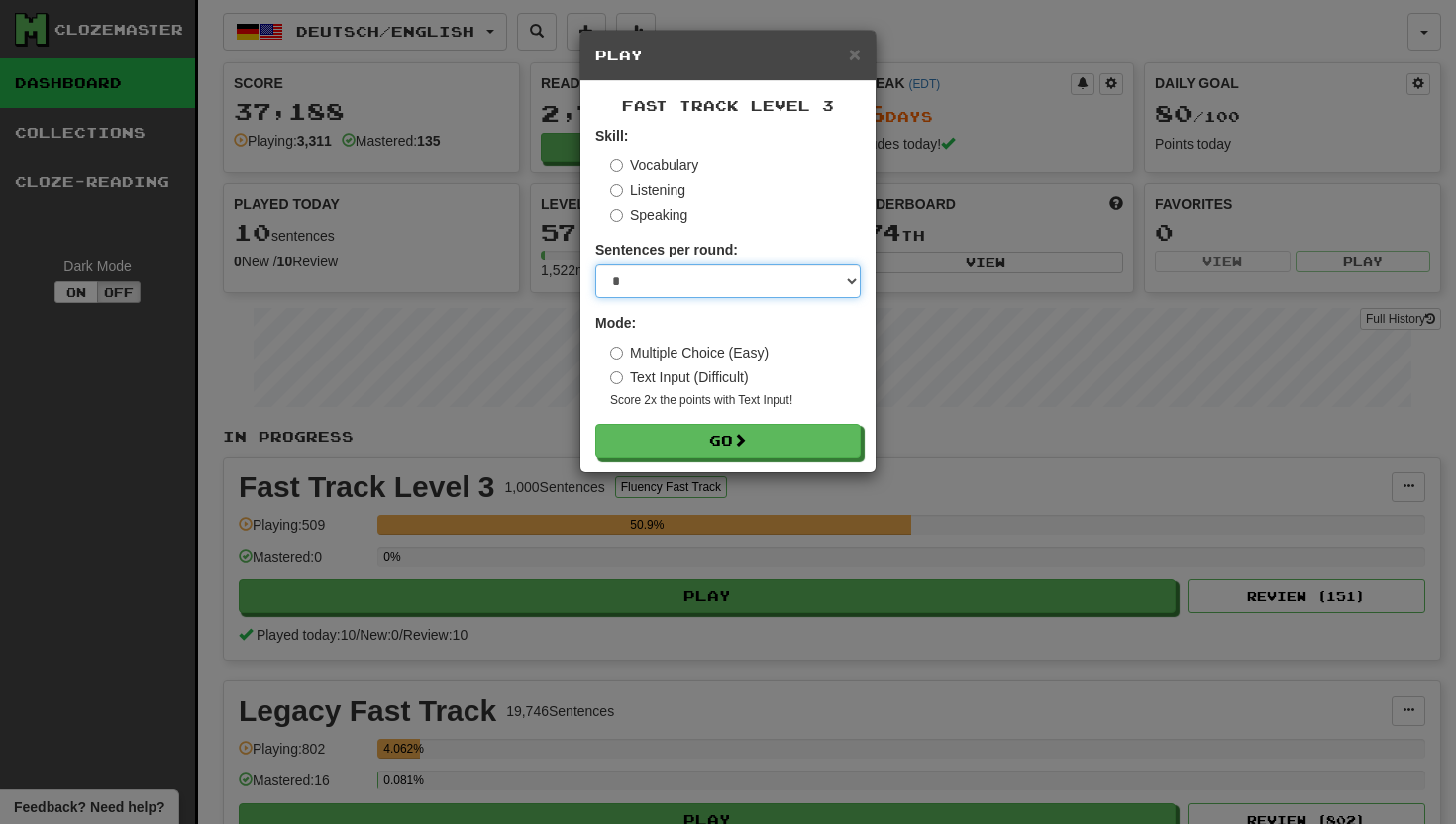 click on "* ** ** ** ** ** *** ********" at bounding box center (728, 281) 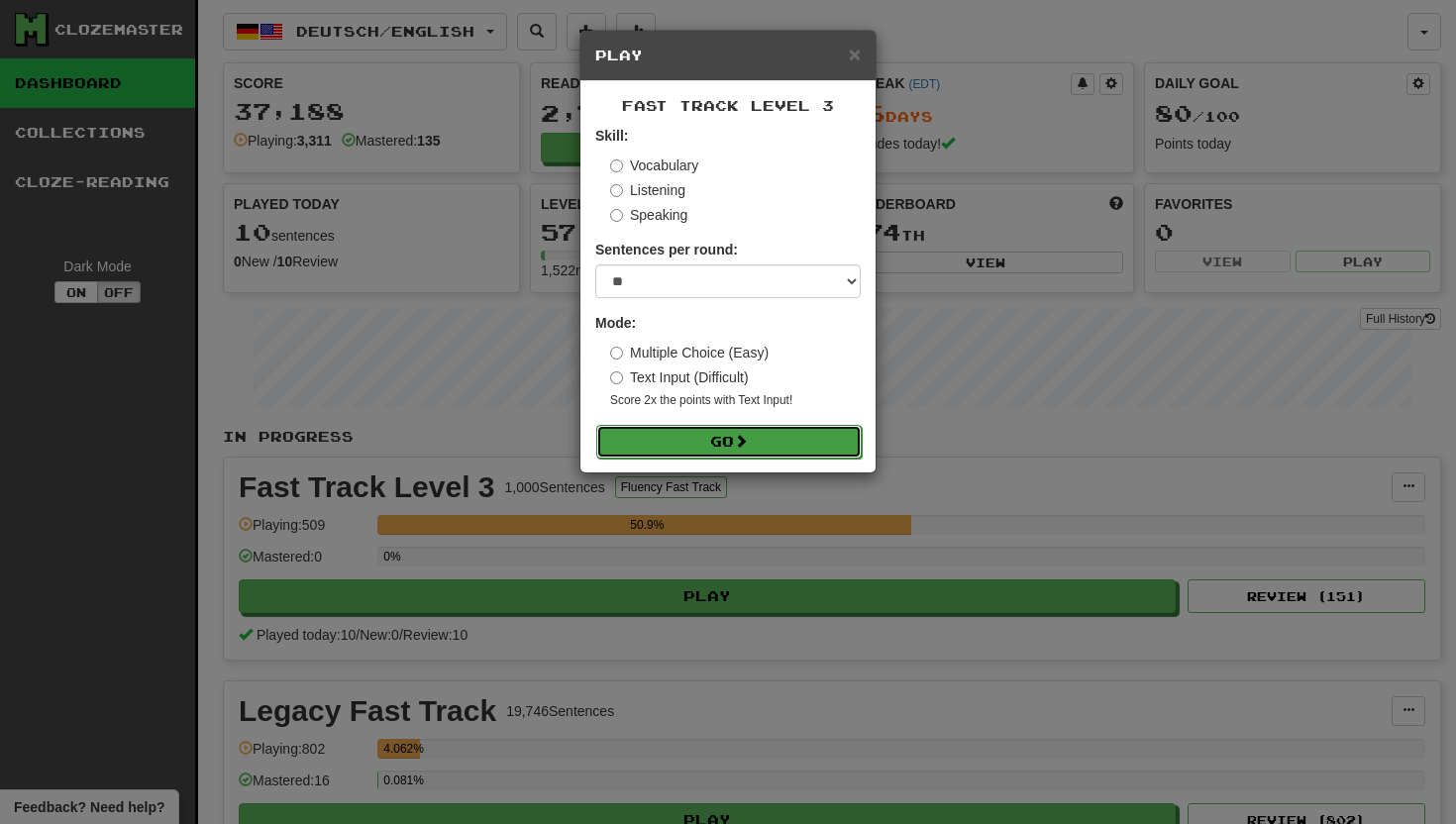 click at bounding box center (741, 441) 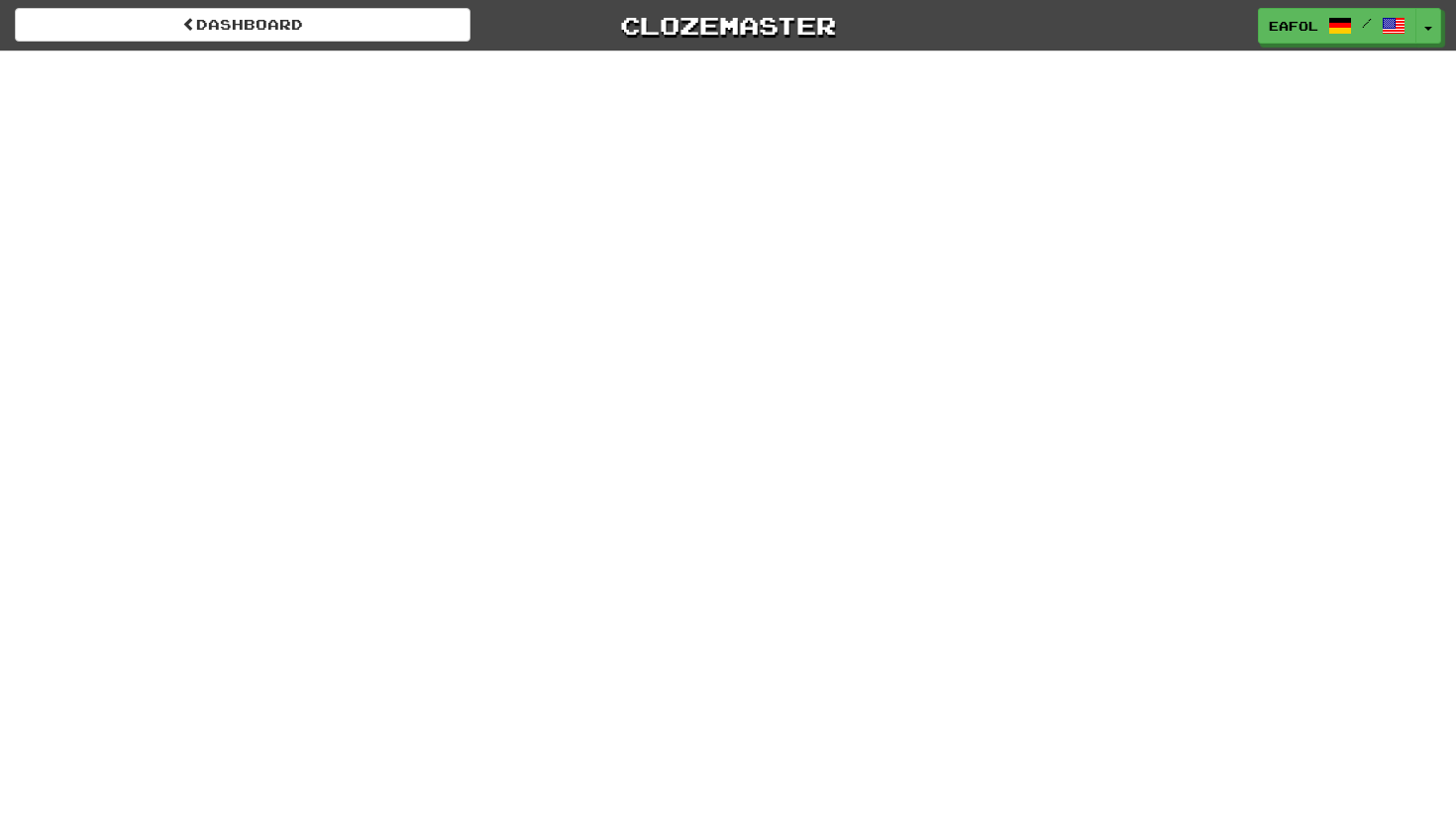 scroll, scrollTop: 0, scrollLeft: 0, axis: both 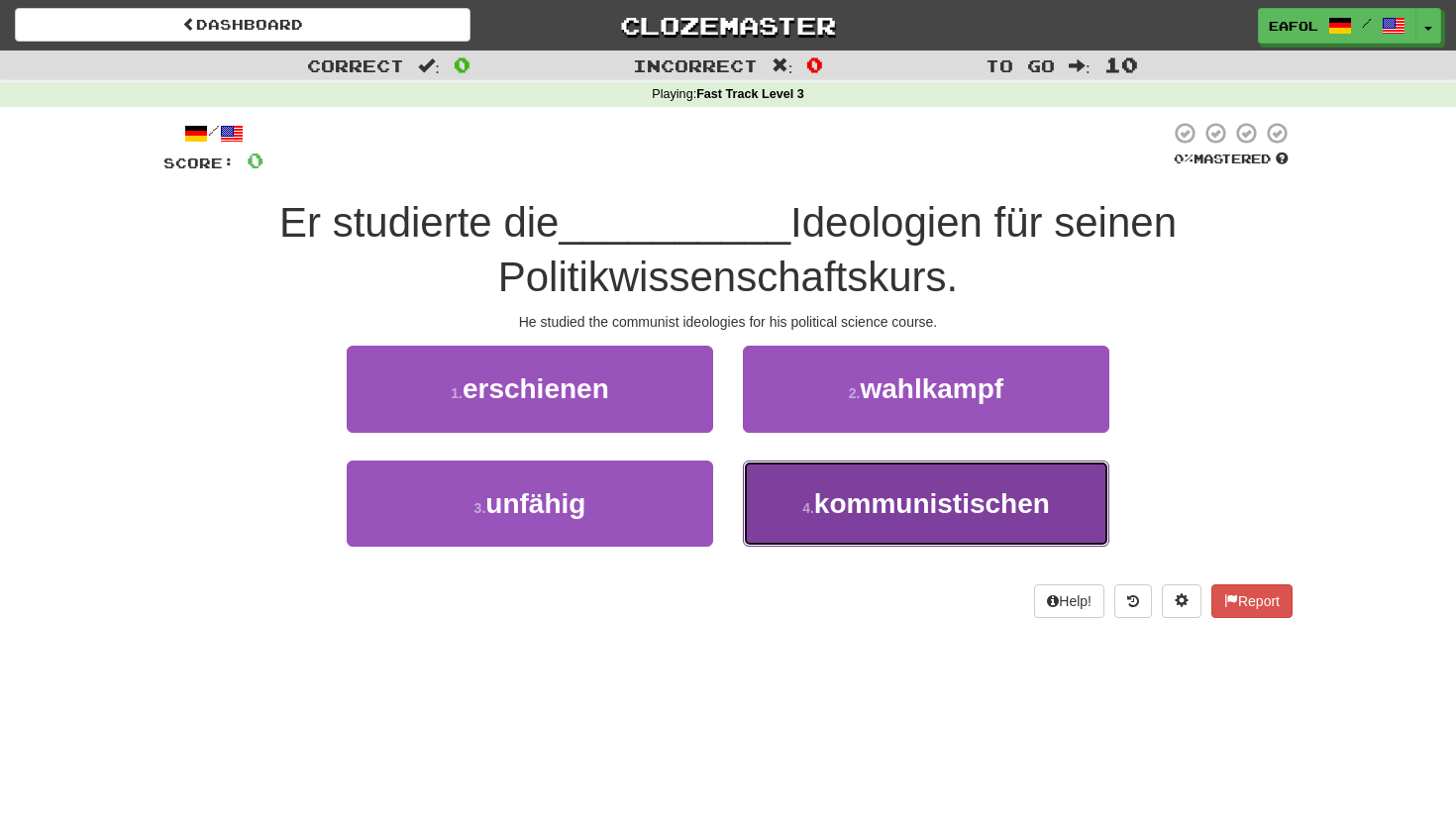 click on "4 .  kommunistischen" at bounding box center [926, 503] 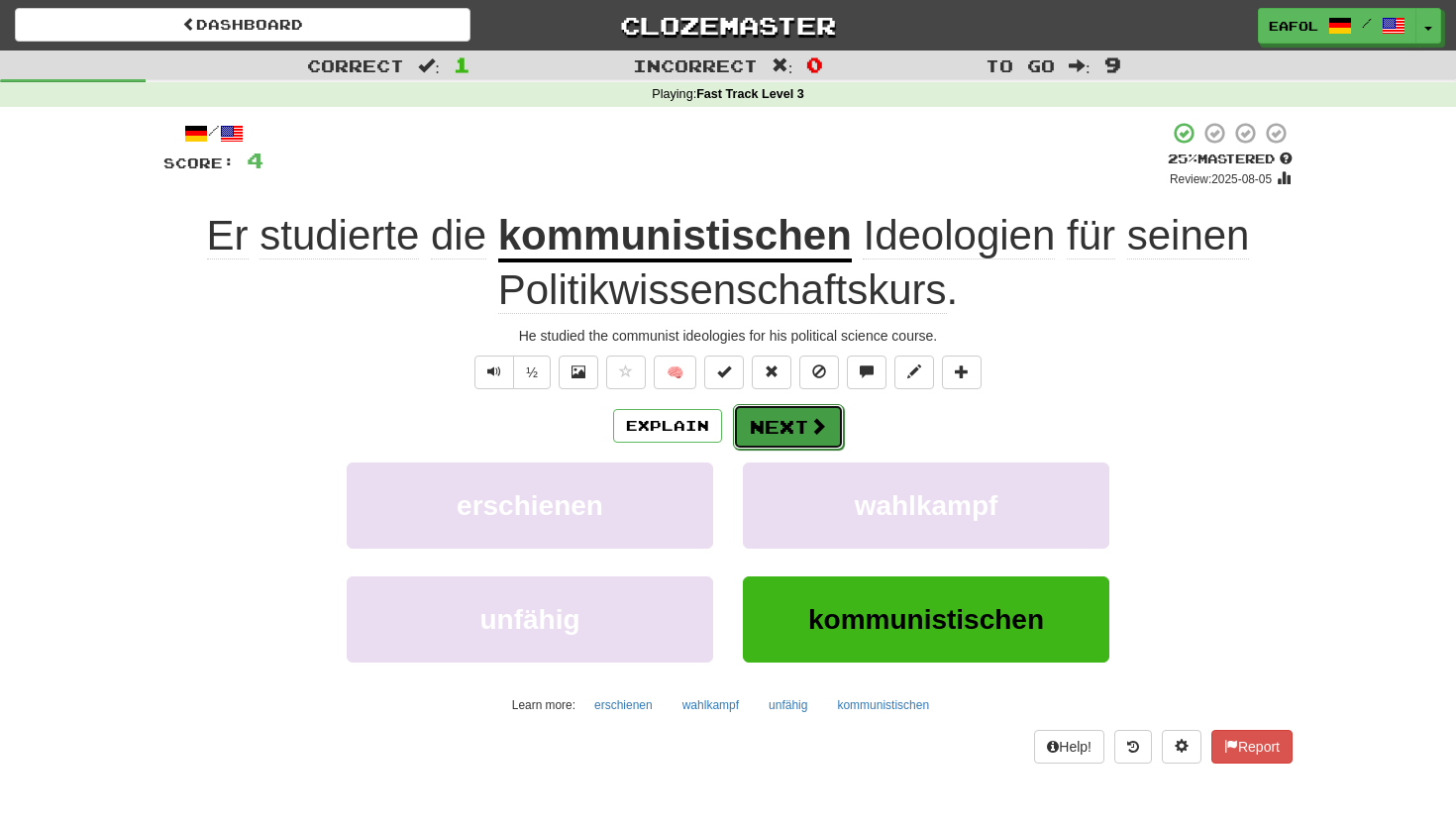 click on "Next" at bounding box center (788, 427) 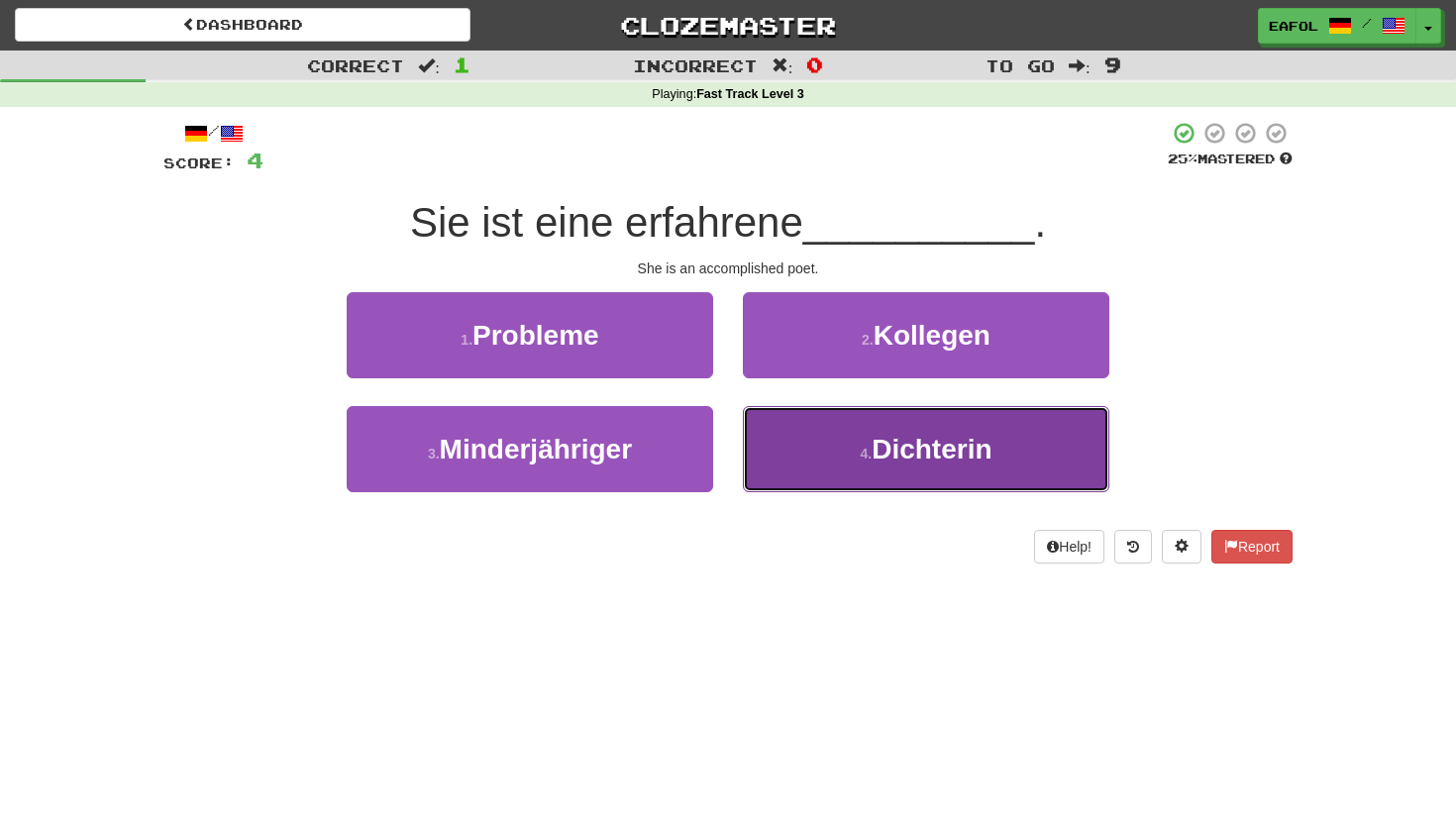 click on "4 .  Dichterin" at bounding box center [926, 449] 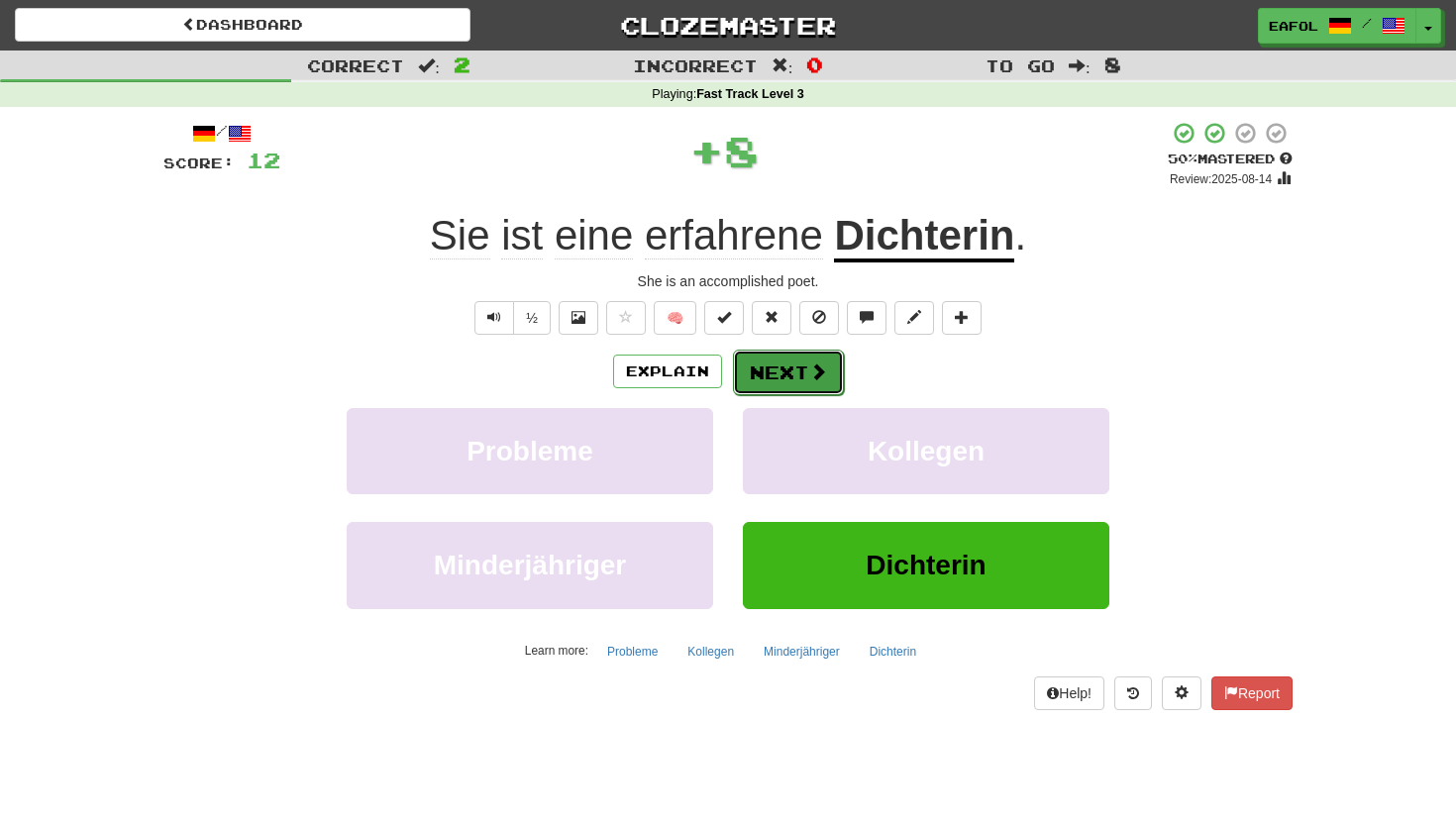 click on "Next" at bounding box center [788, 372] 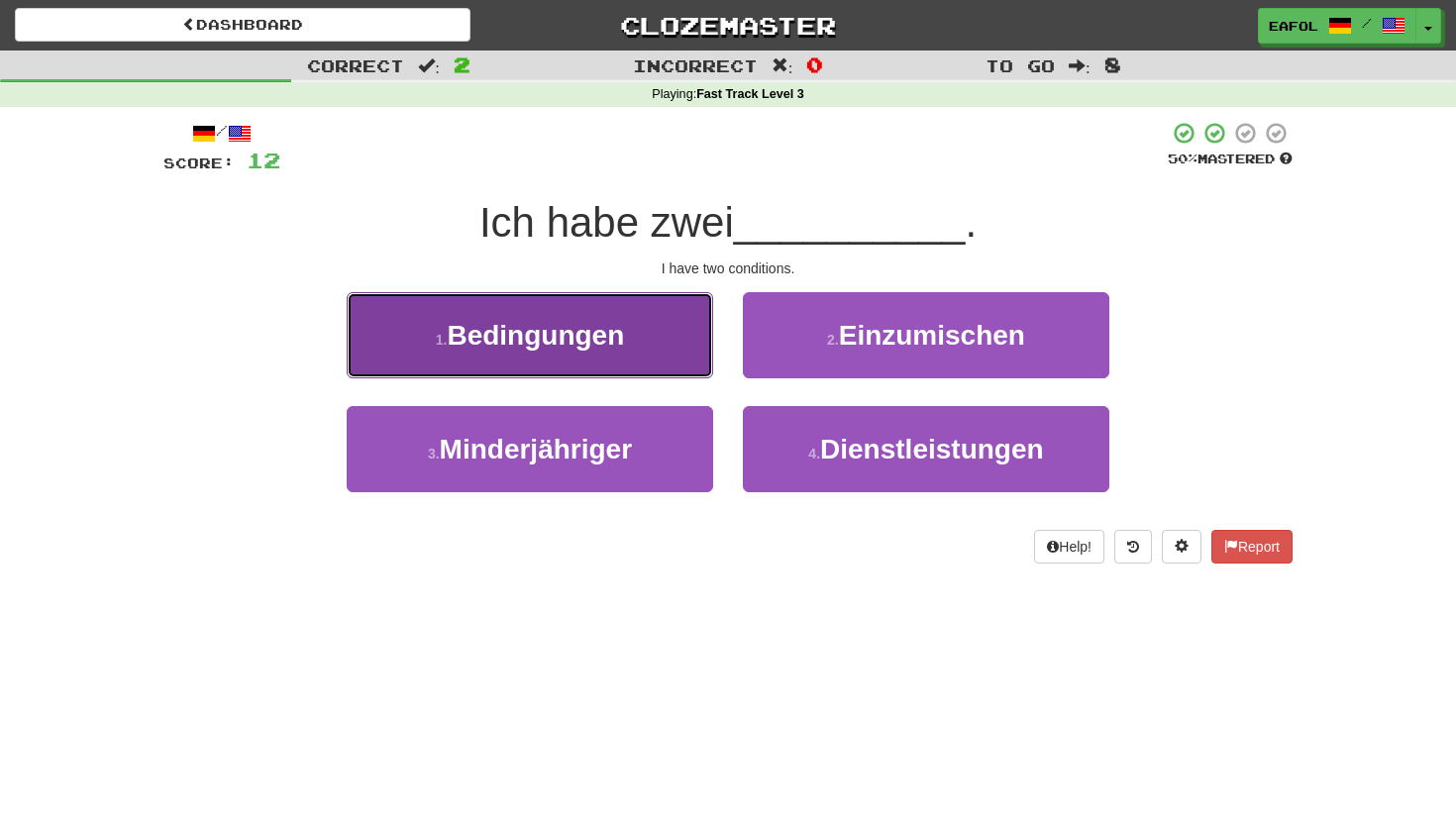 click on "1 .  Bedingungen" at bounding box center [530, 335] 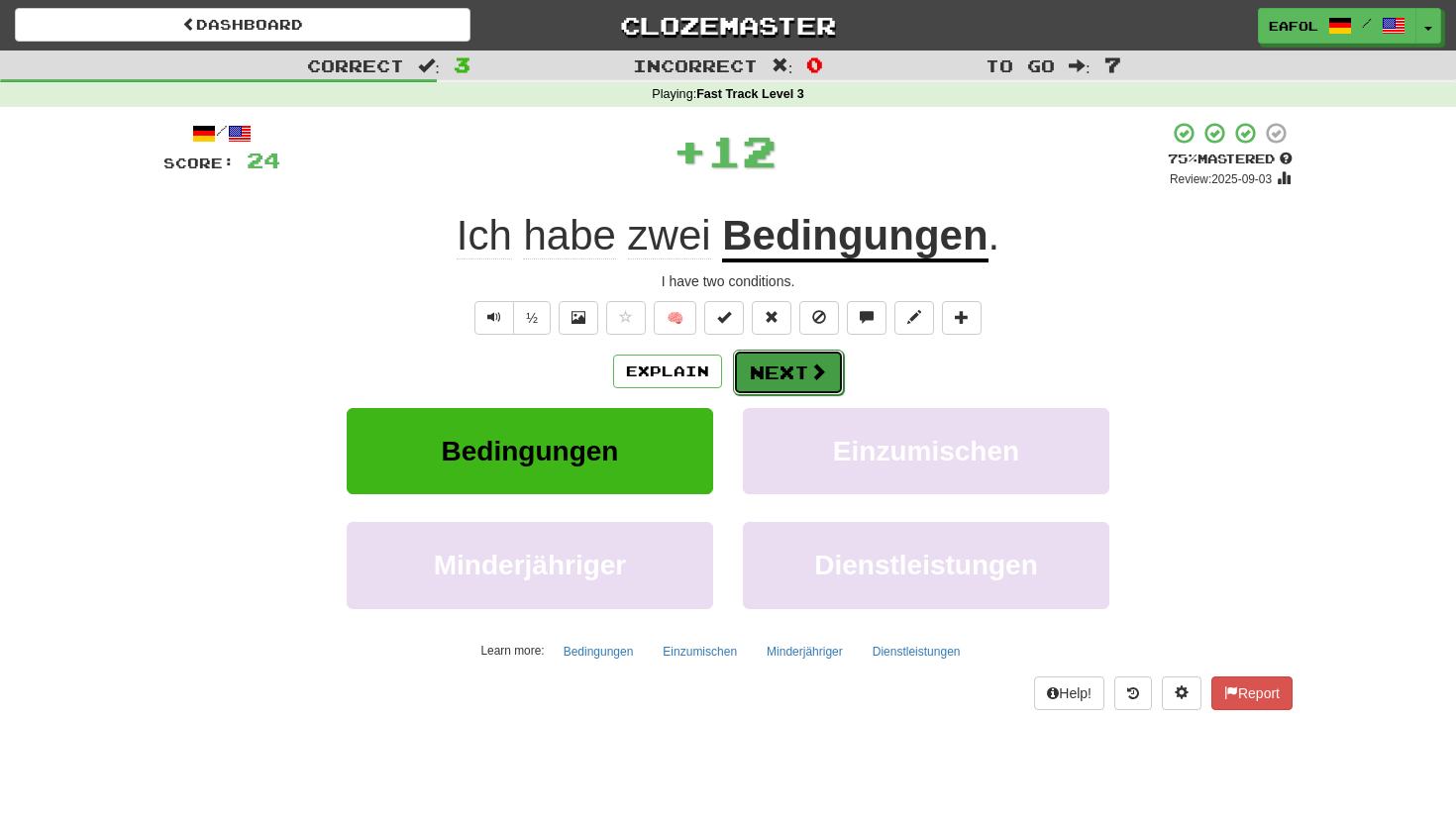 click at bounding box center [818, 371] 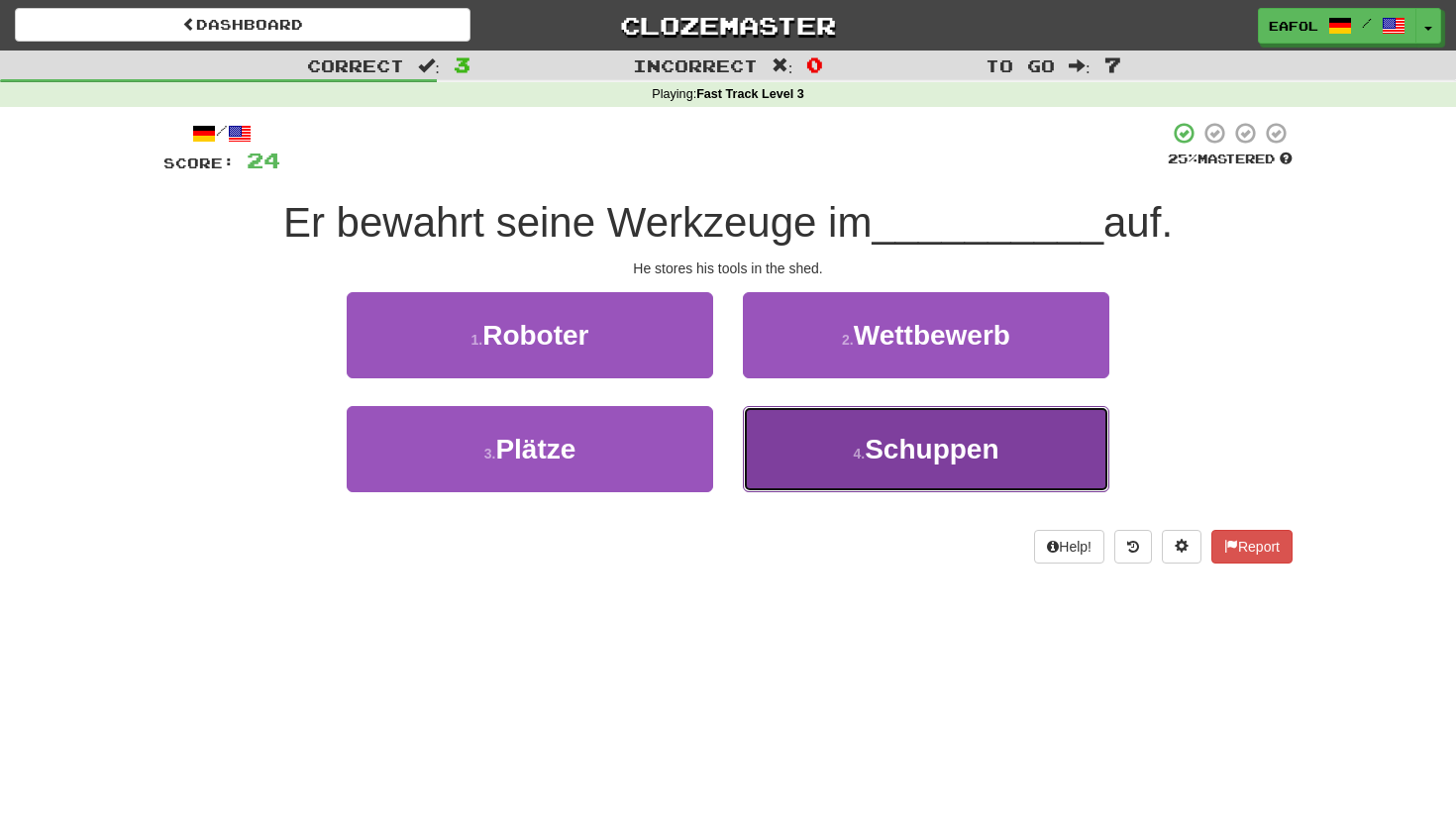 click on "4 .  Schuppen" at bounding box center [926, 449] 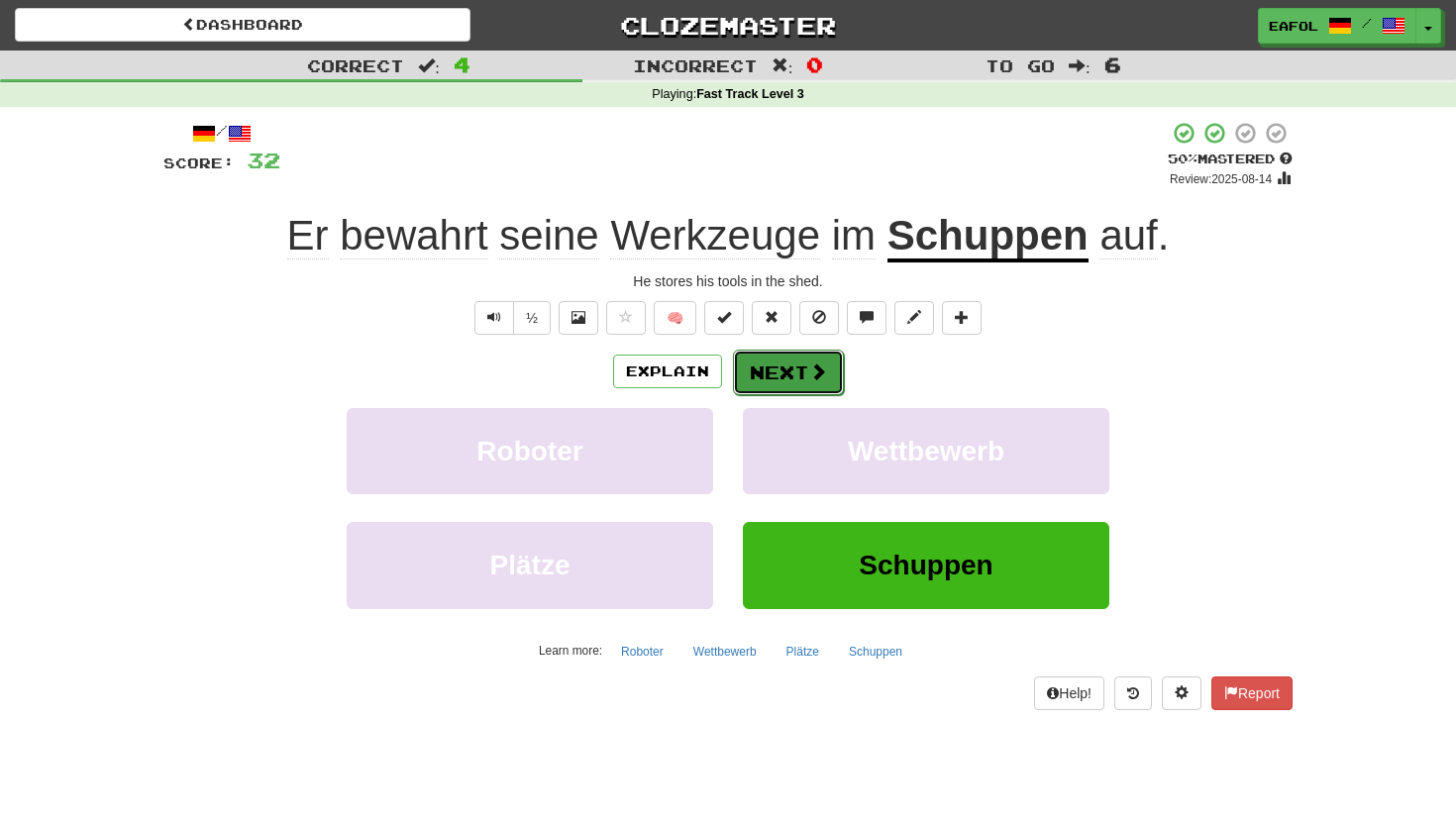 click on "Next" at bounding box center (788, 372) 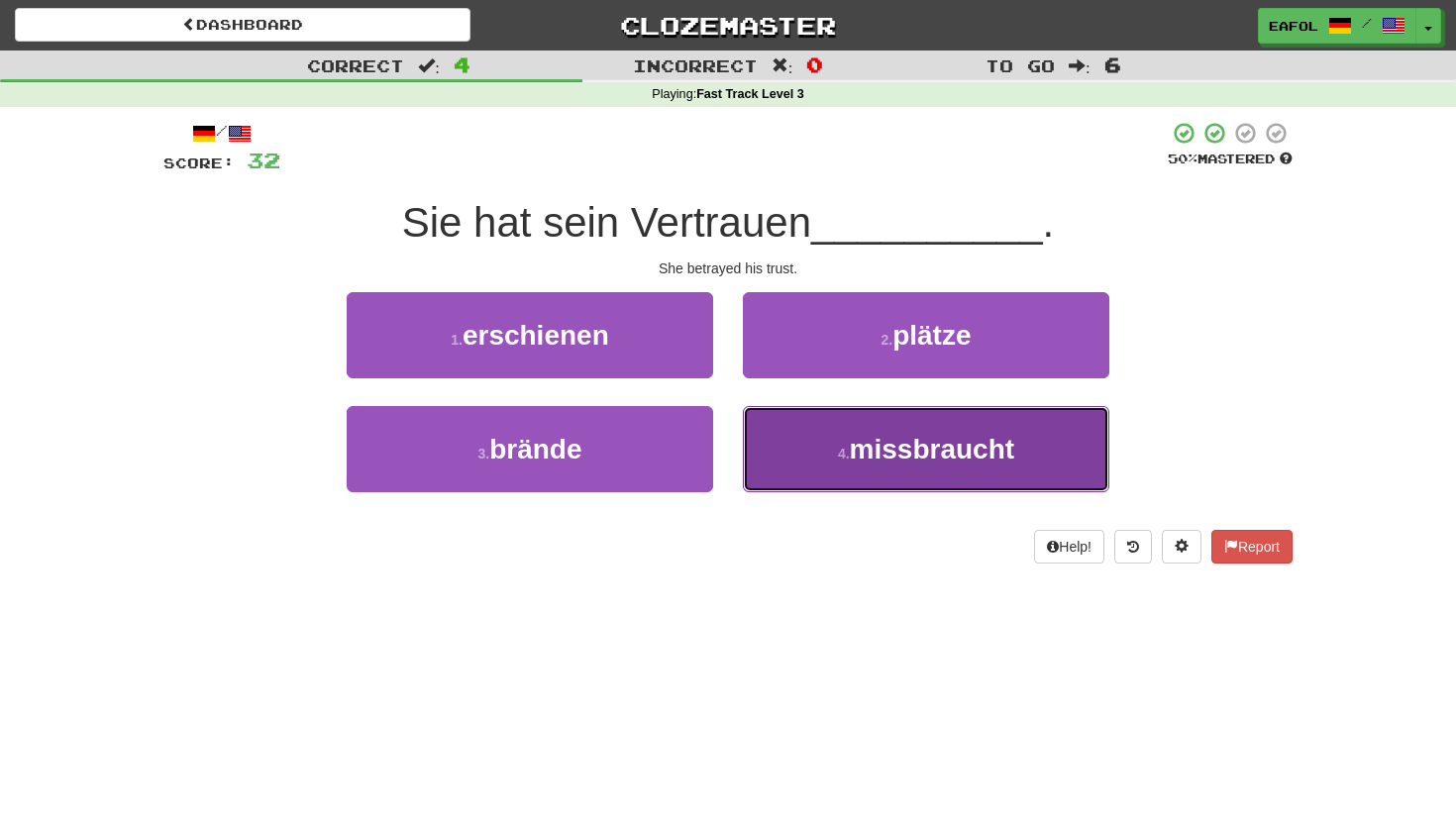 click on "4 .  missbraucht" at bounding box center (926, 449) 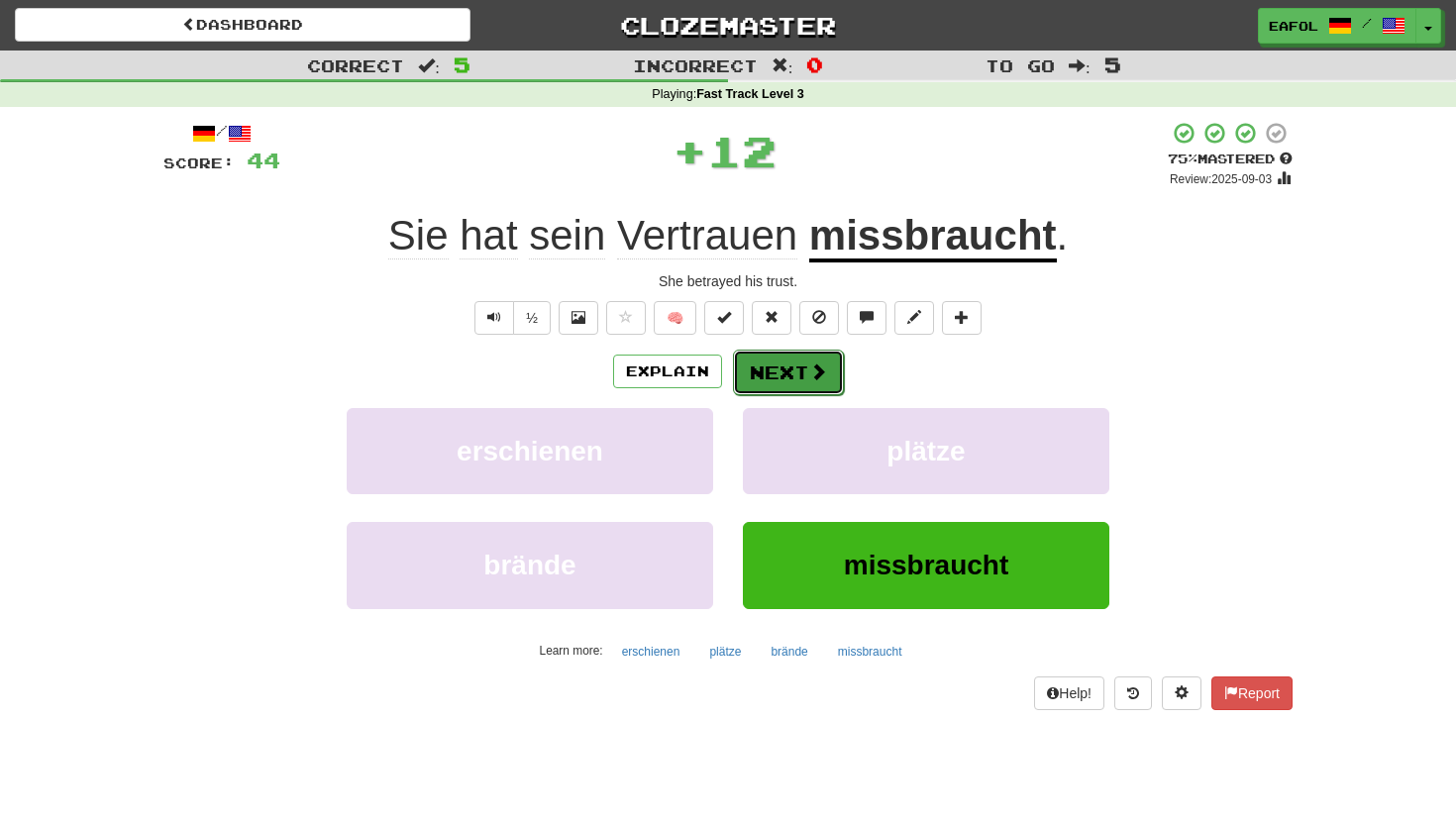 click on "Next" at bounding box center [788, 372] 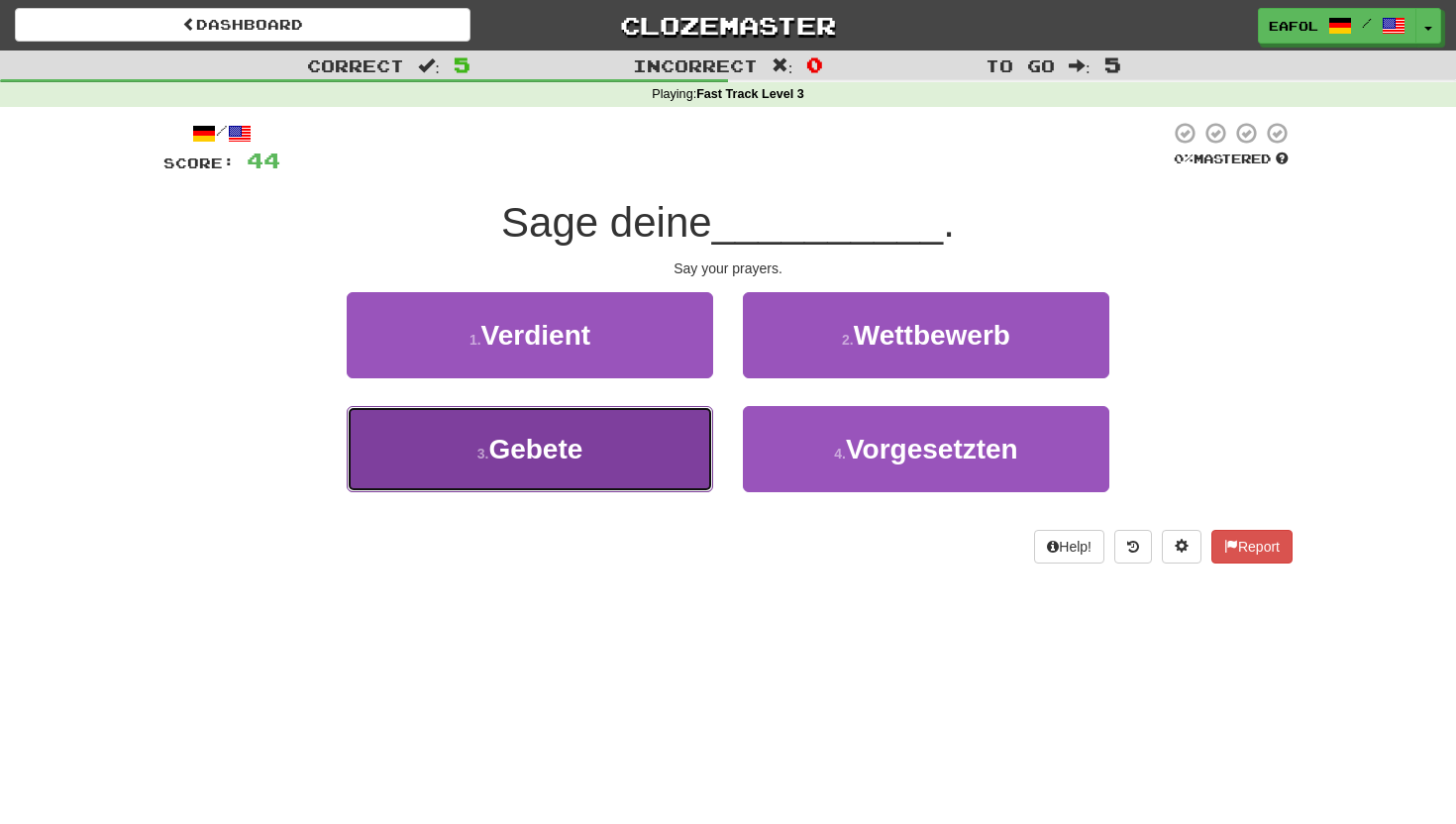 click on "3 .  Gebete" at bounding box center (530, 449) 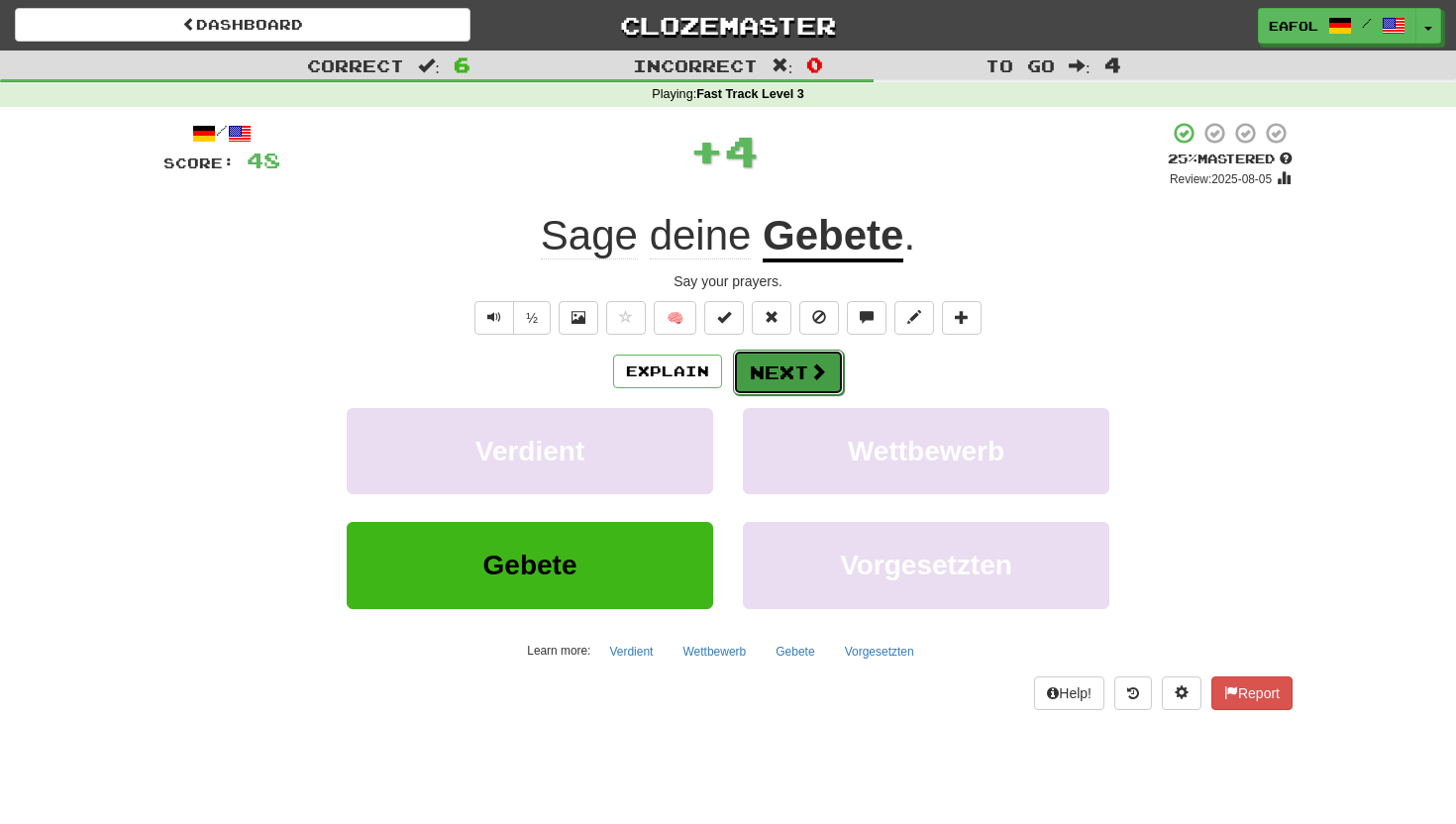 click on "Next" at bounding box center (788, 372) 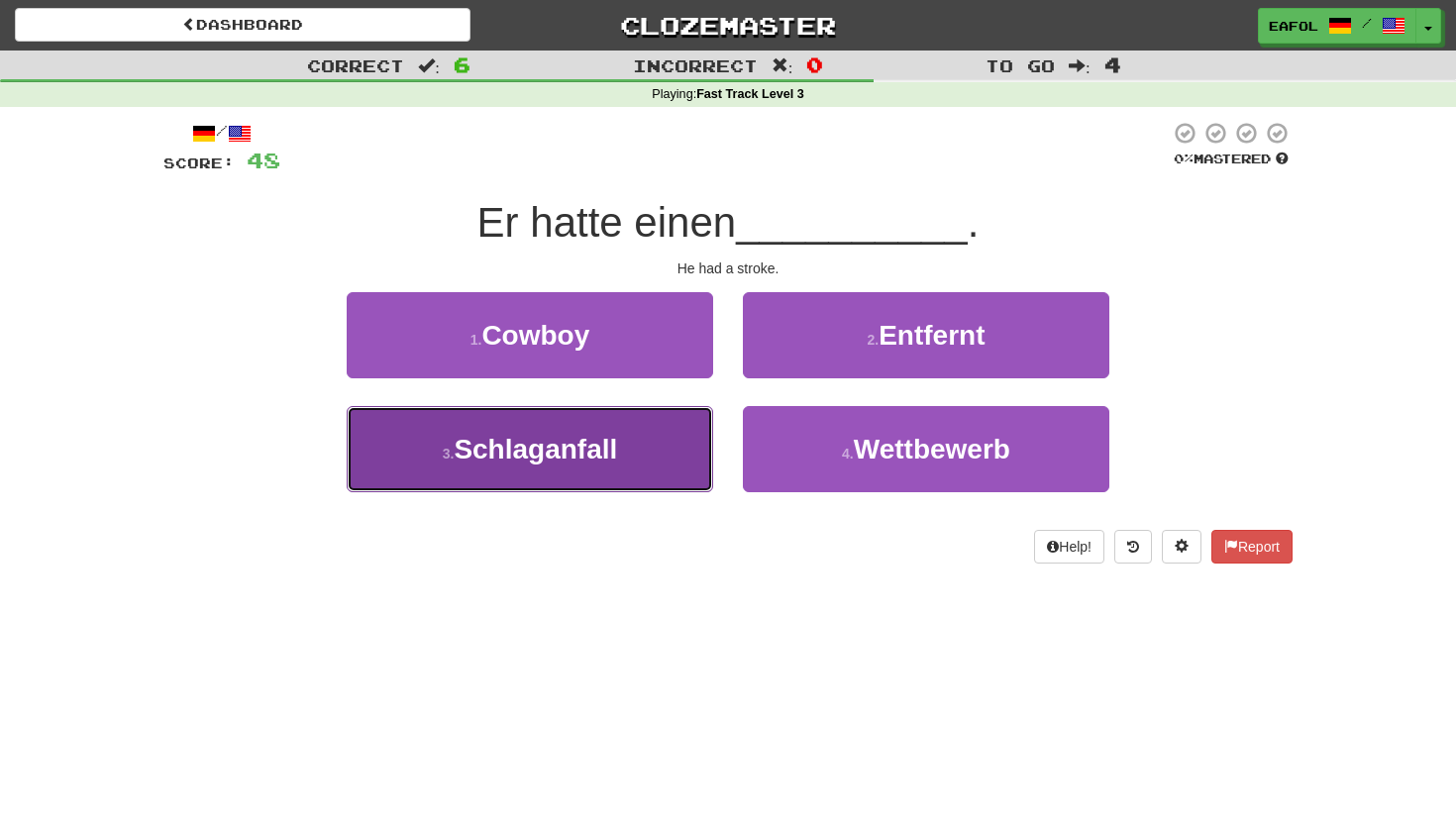 click on "3 .  Schlaganfall" at bounding box center [530, 449] 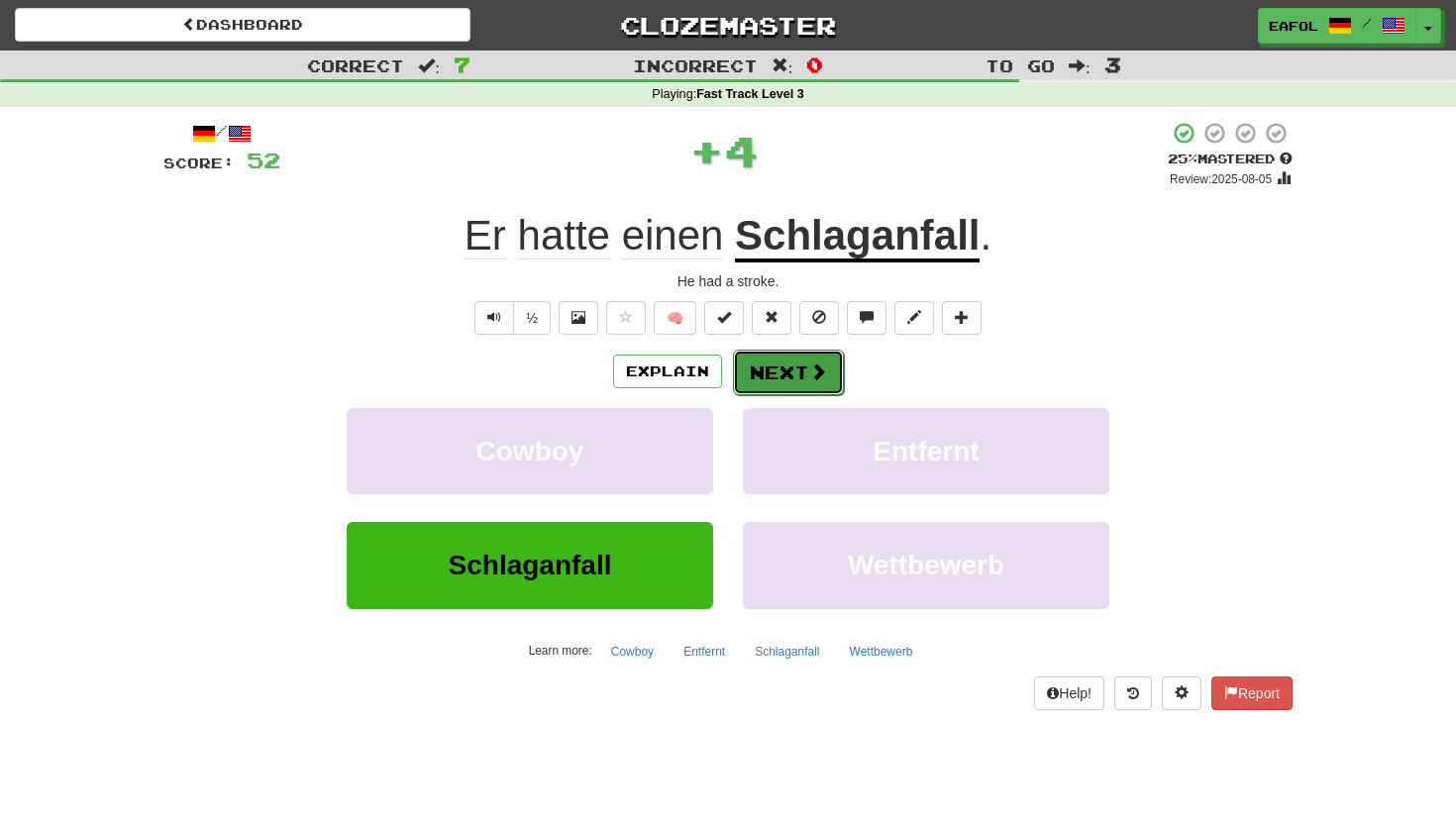 click on "Next" at bounding box center (788, 372) 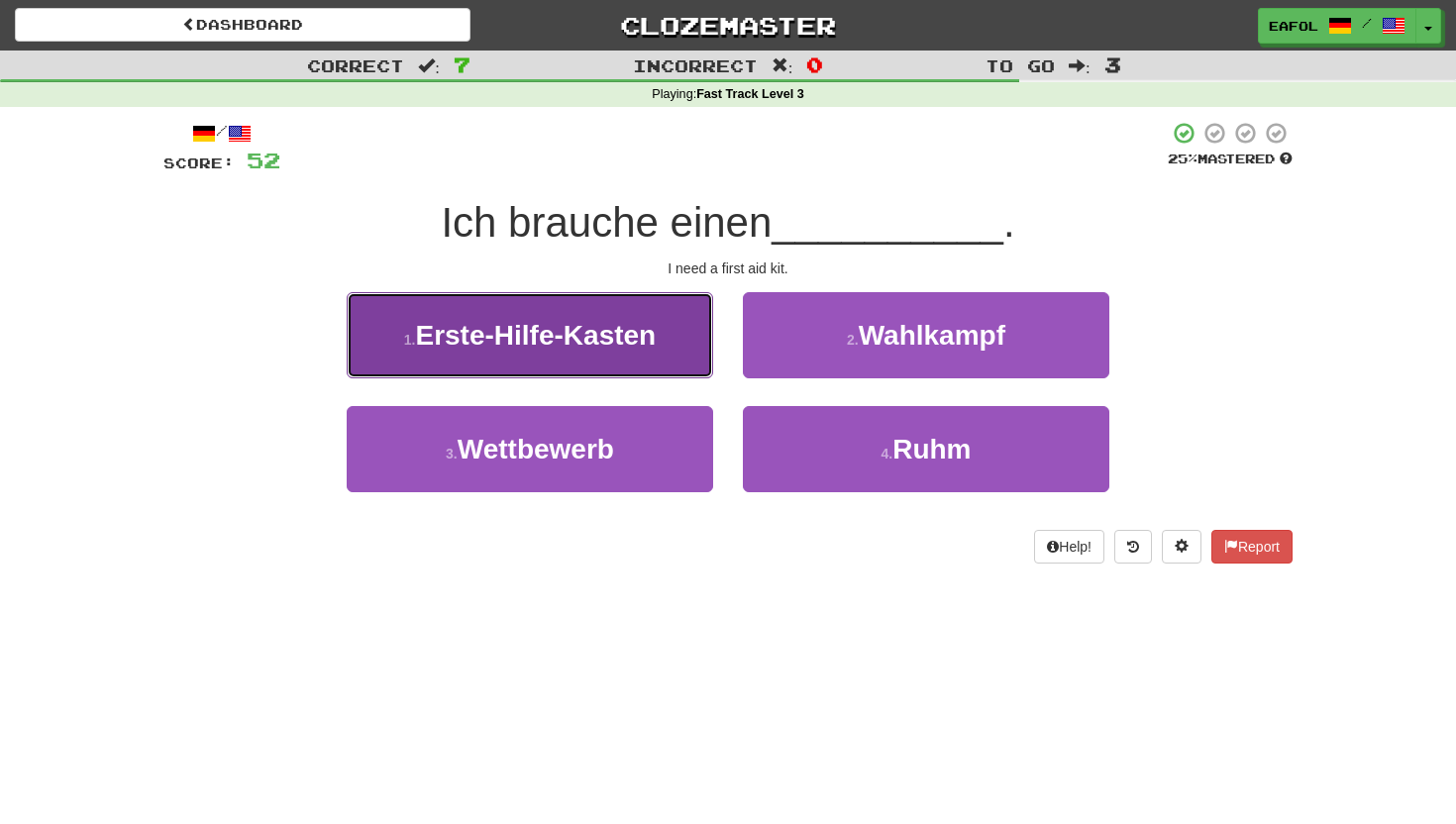 click on "Erste-Hilfe-Kasten" at bounding box center (535, 335) 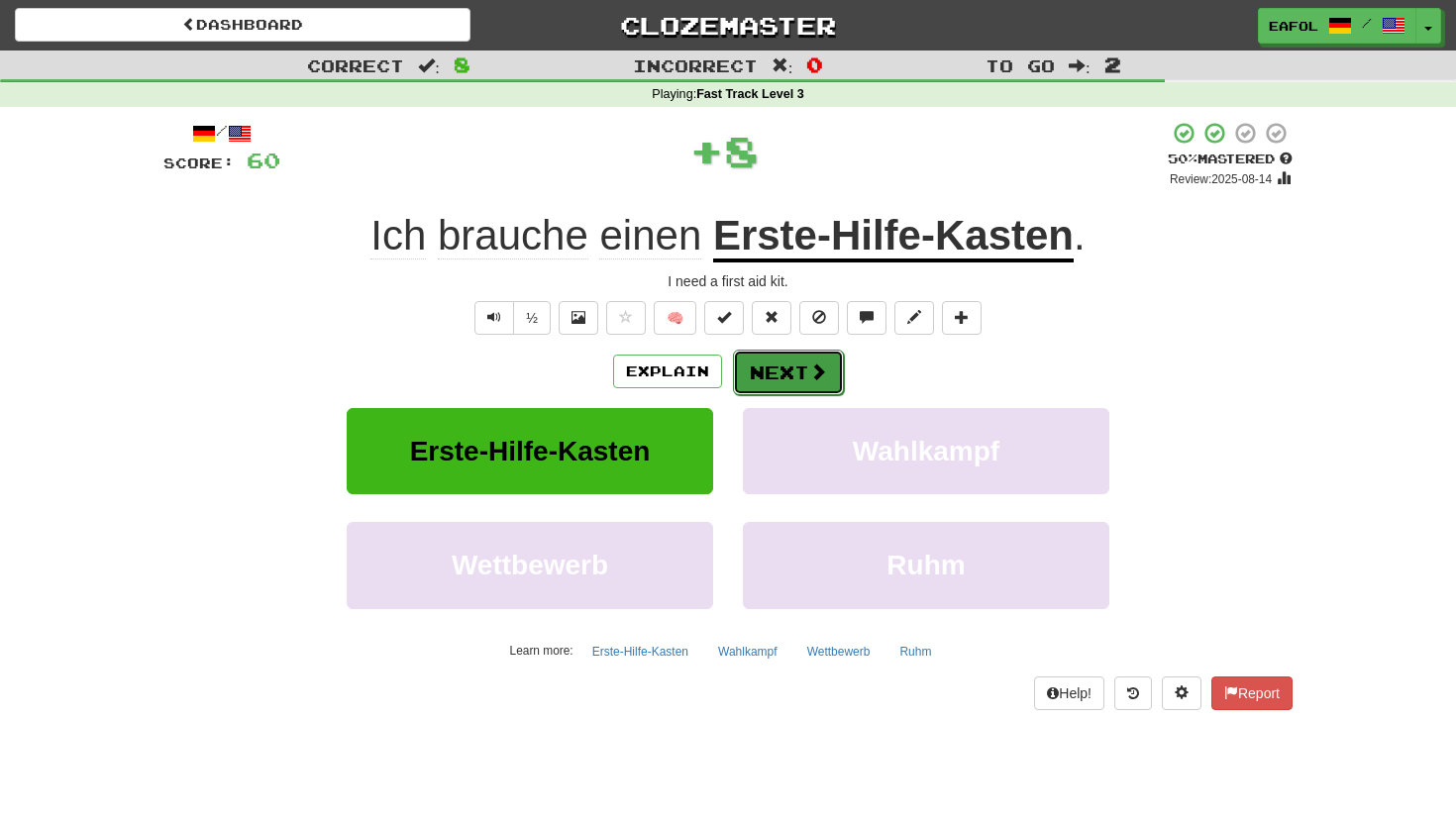 click on "Next" at bounding box center (788, 372) 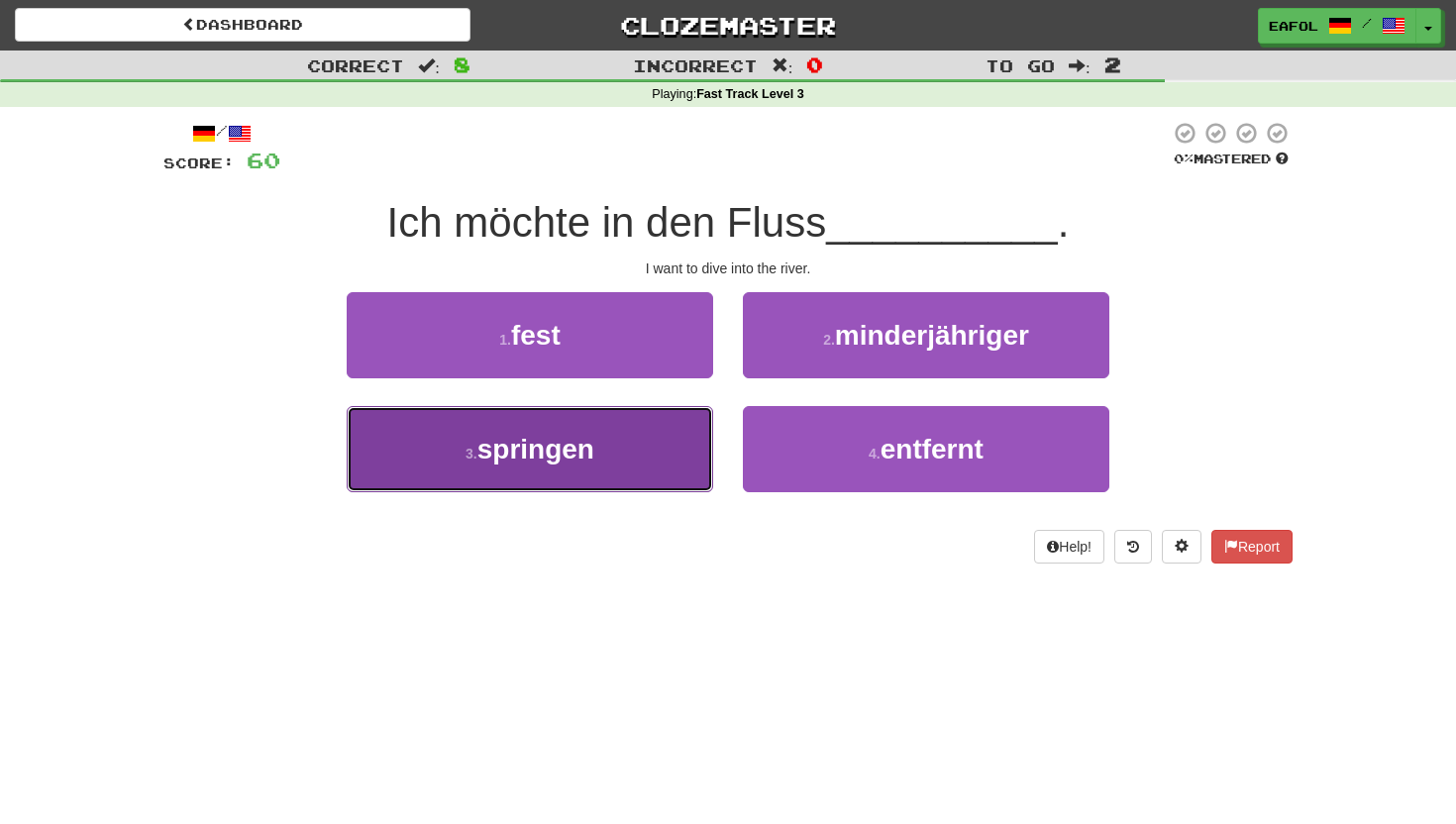 click on "3 .  springen" at bounding box center [530, 449] 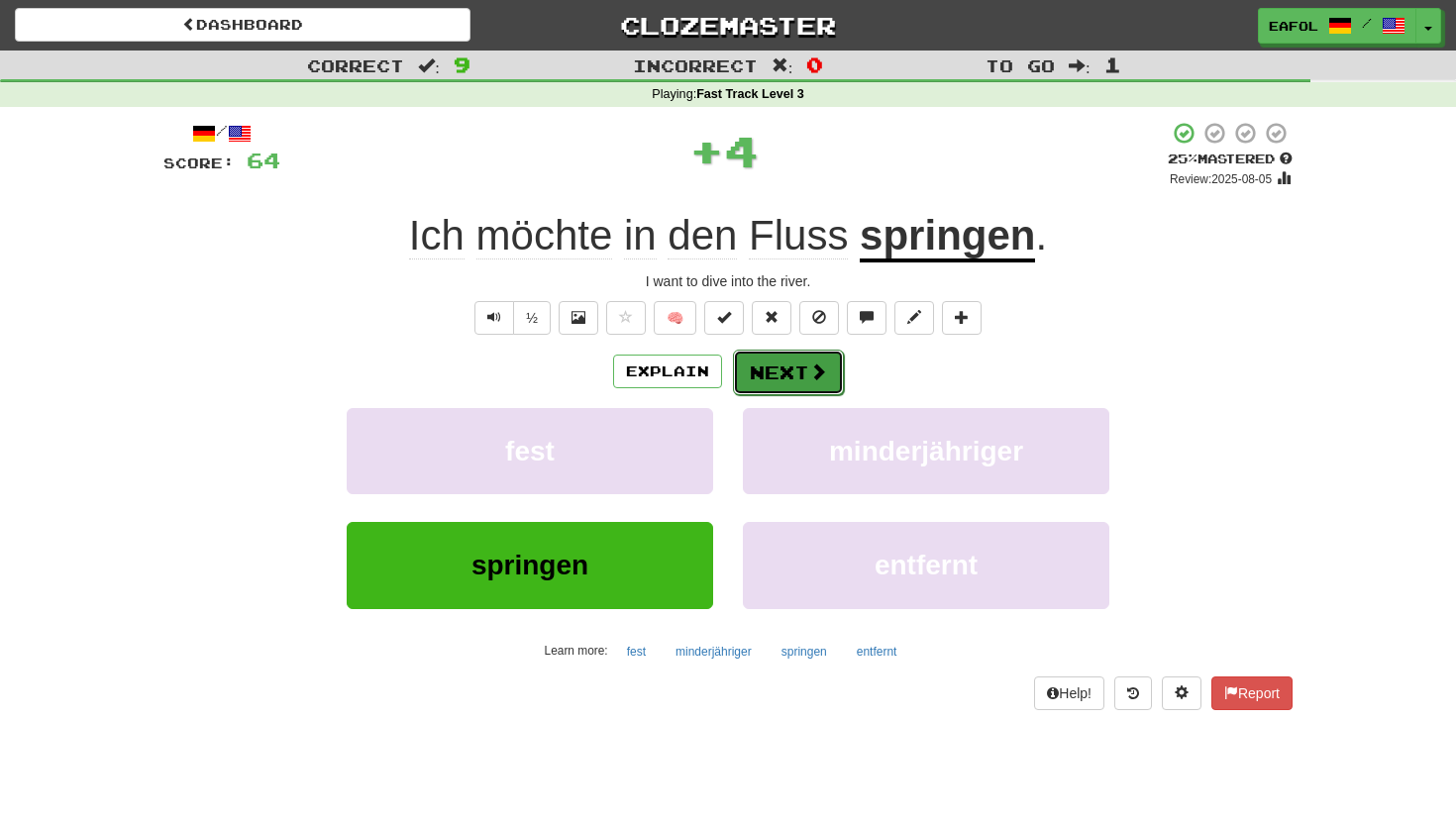 click on "Next" at bounding box center [788, 372] 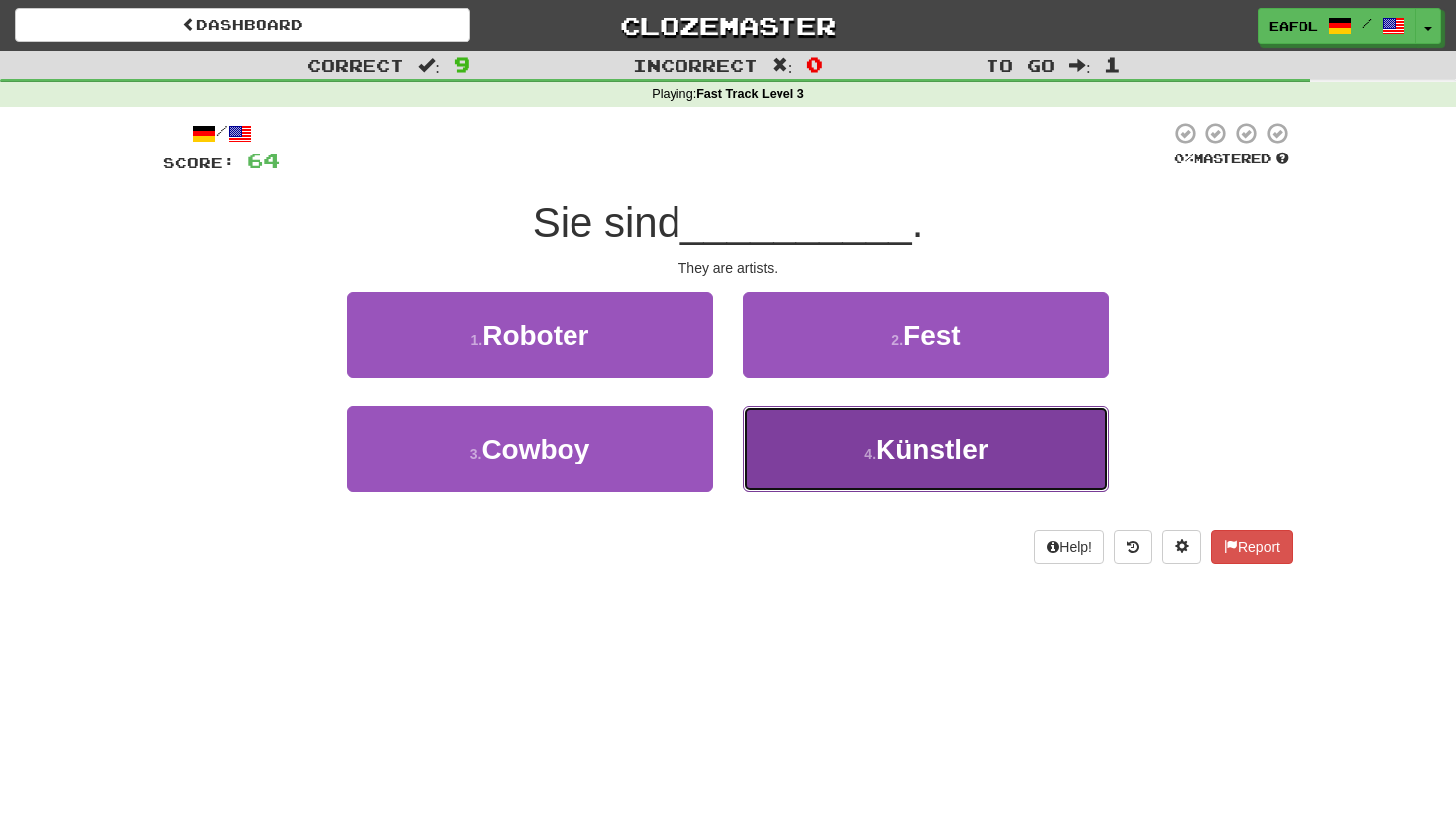 click on "4 .  Künstler" at bounding box center (926, 449) 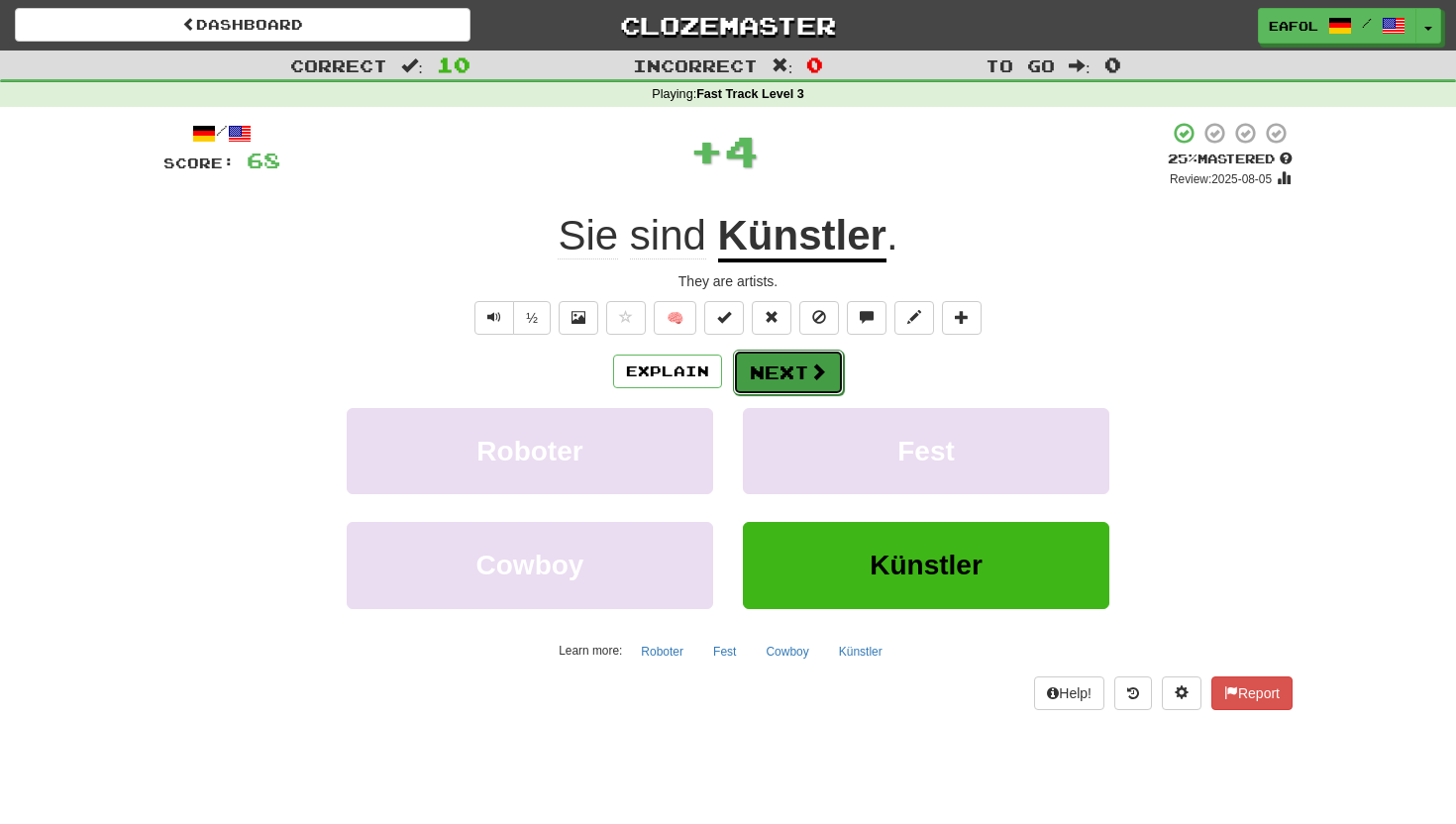 click on "Next" at bounding box center (788, 372) 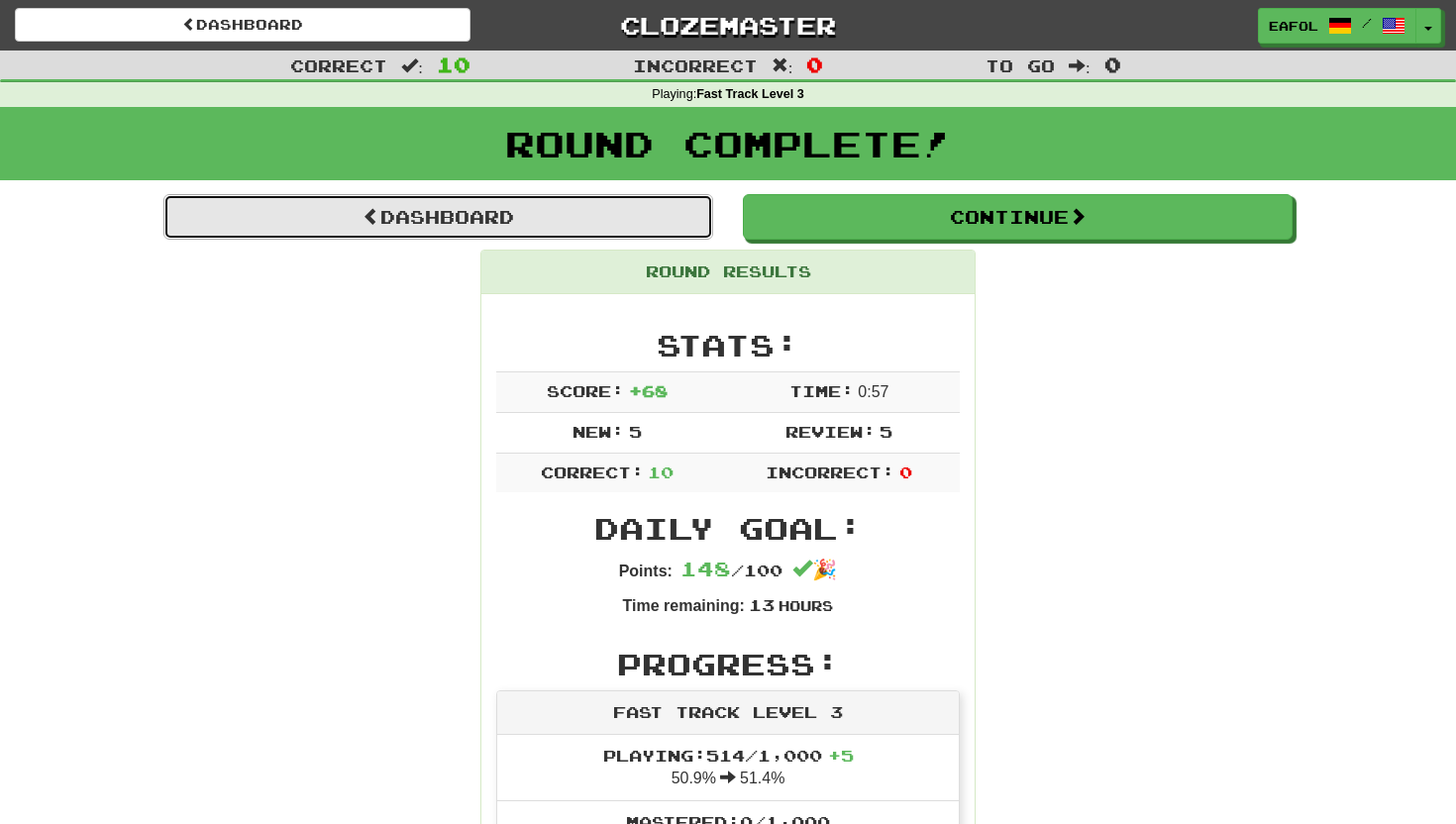 click on "Dashboard" at bounding box center [438, 217] 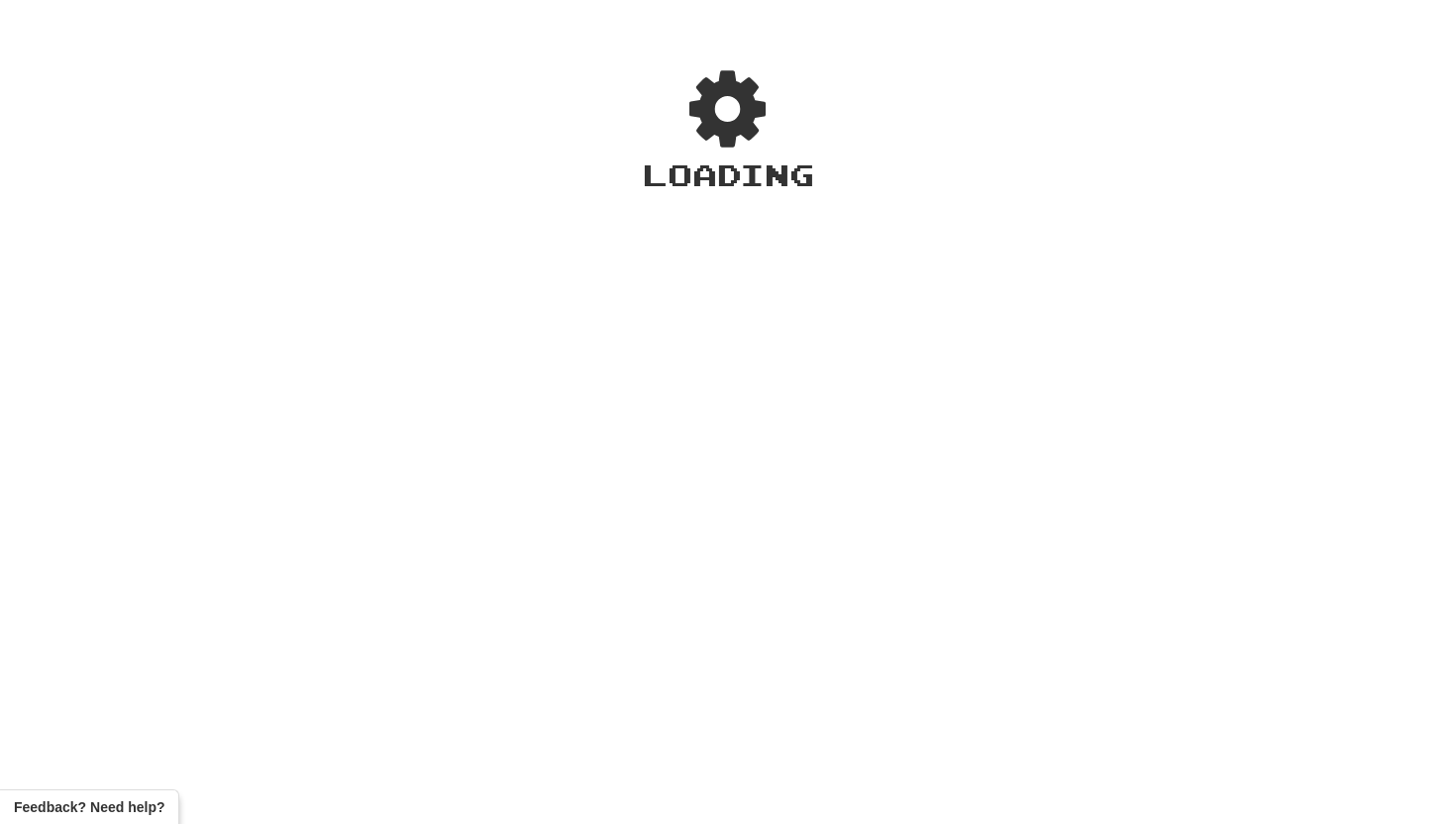 scroll, scrollTop: 0, scrollLeft: 0, axis: both 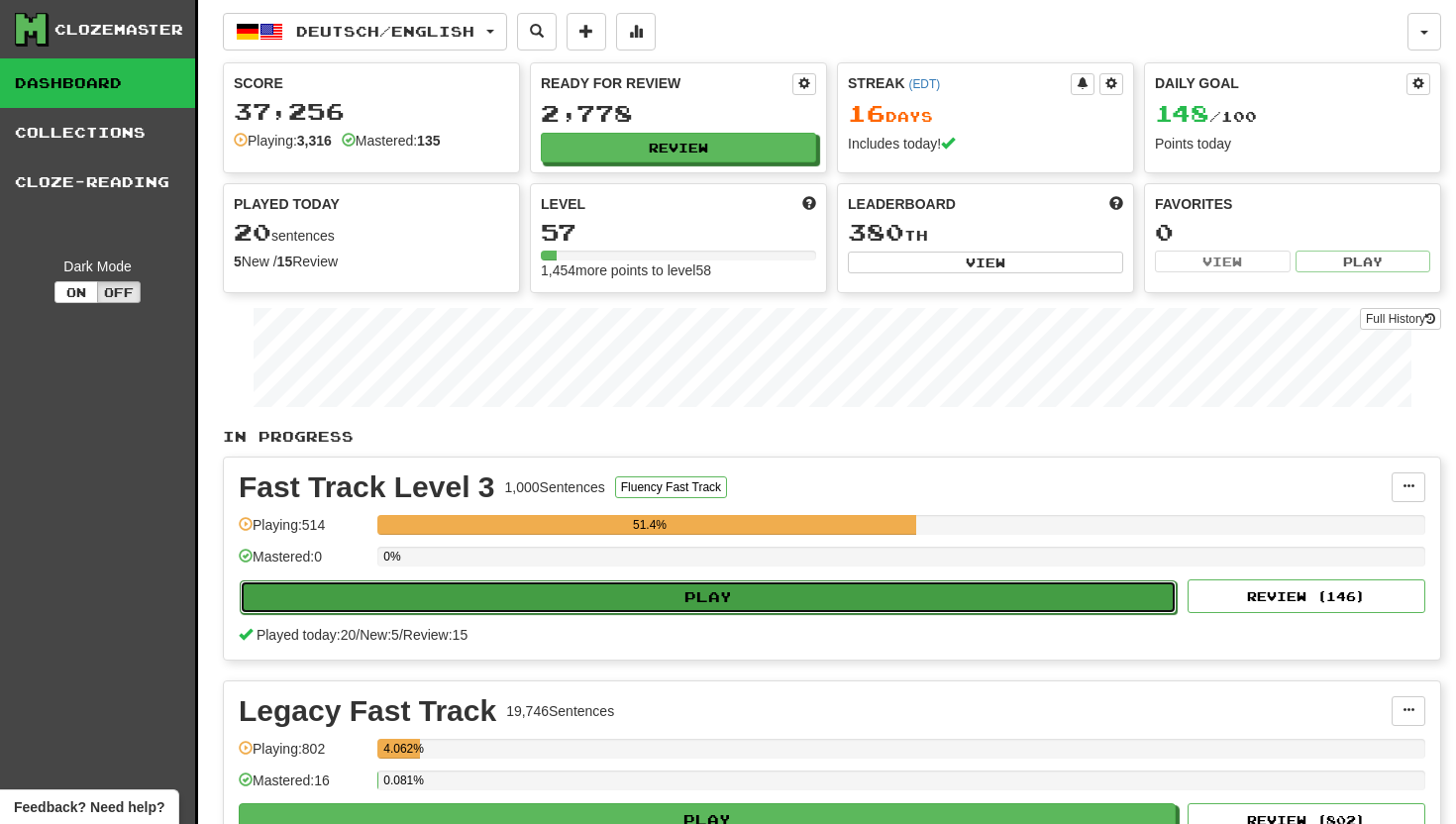 click on "Play" at bounding box center (708, 597) 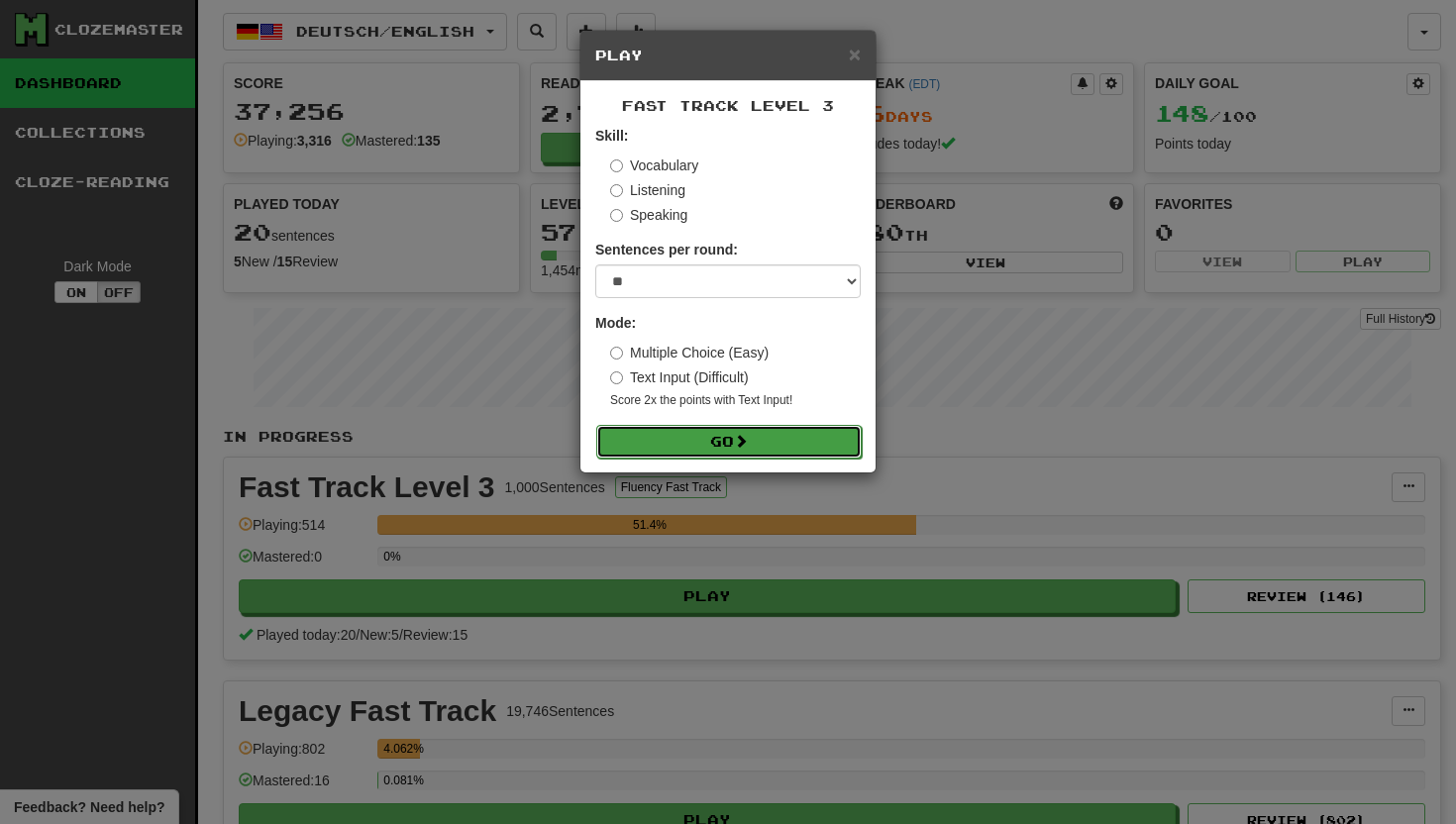 click on "Go" at bounding box center (729, 442) 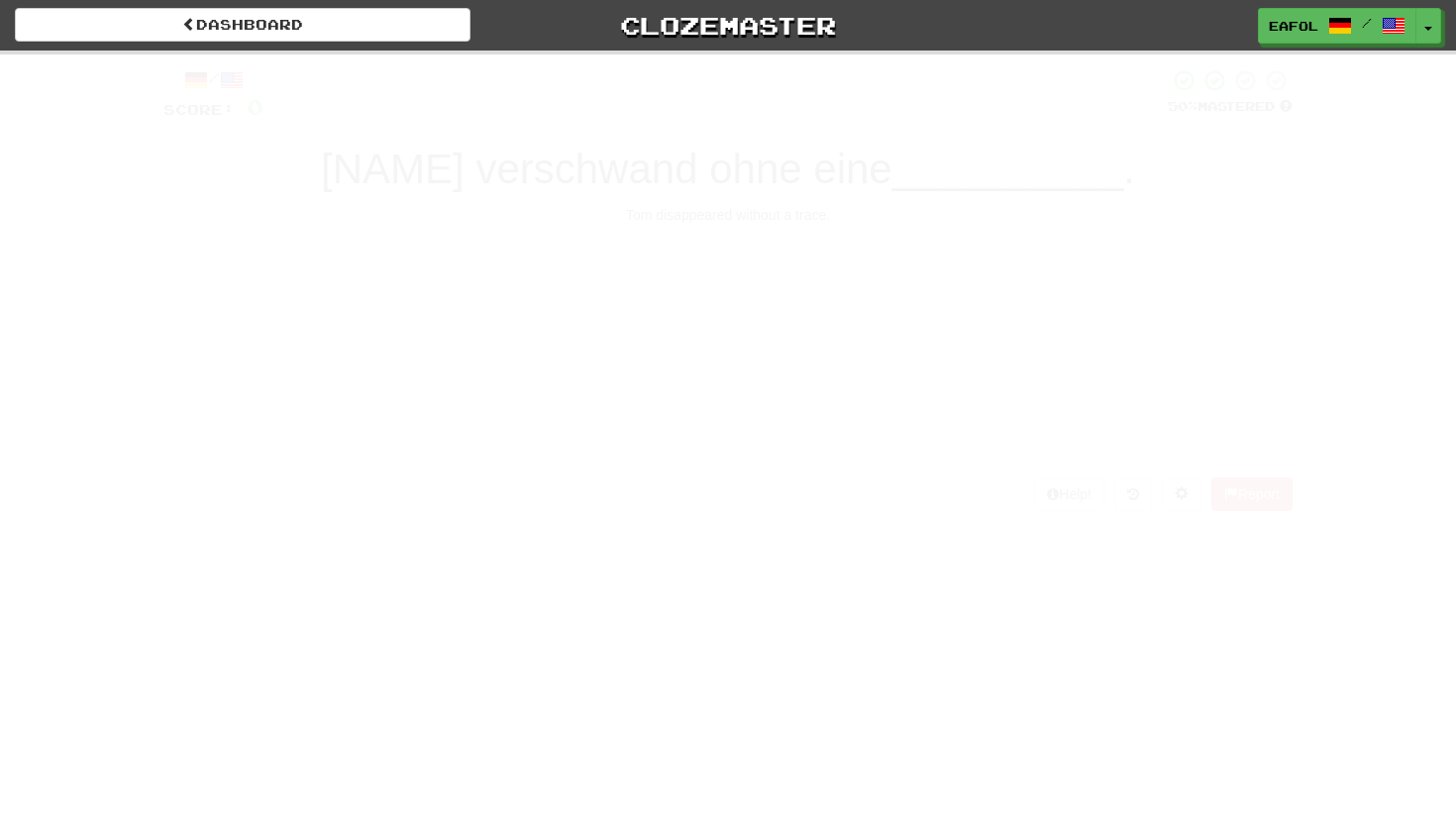 scroll, scrollTop: 0, scrollLeft: 0, axis: both 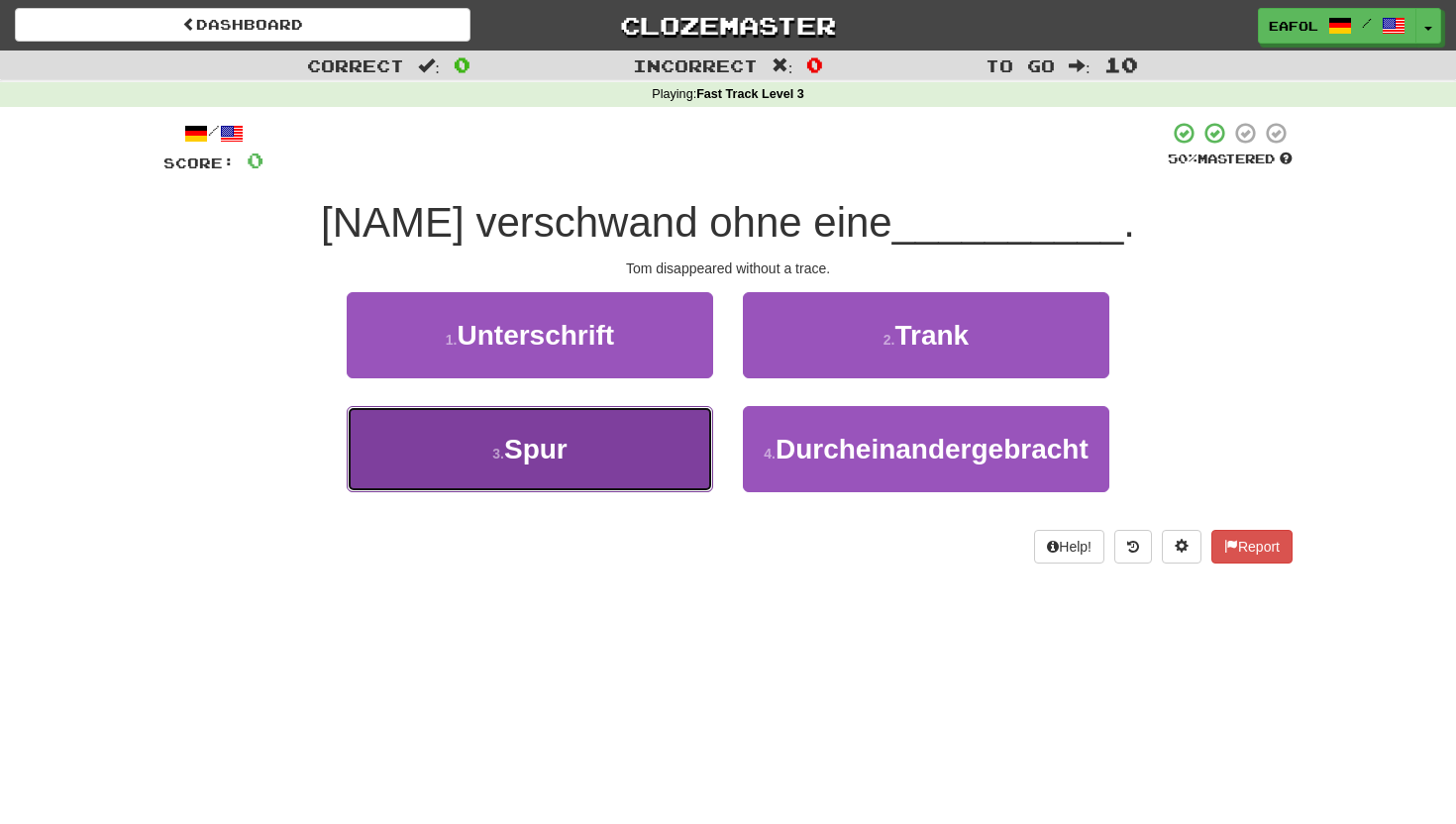 click on "3 . Spur" at bounding box center [530, 449] 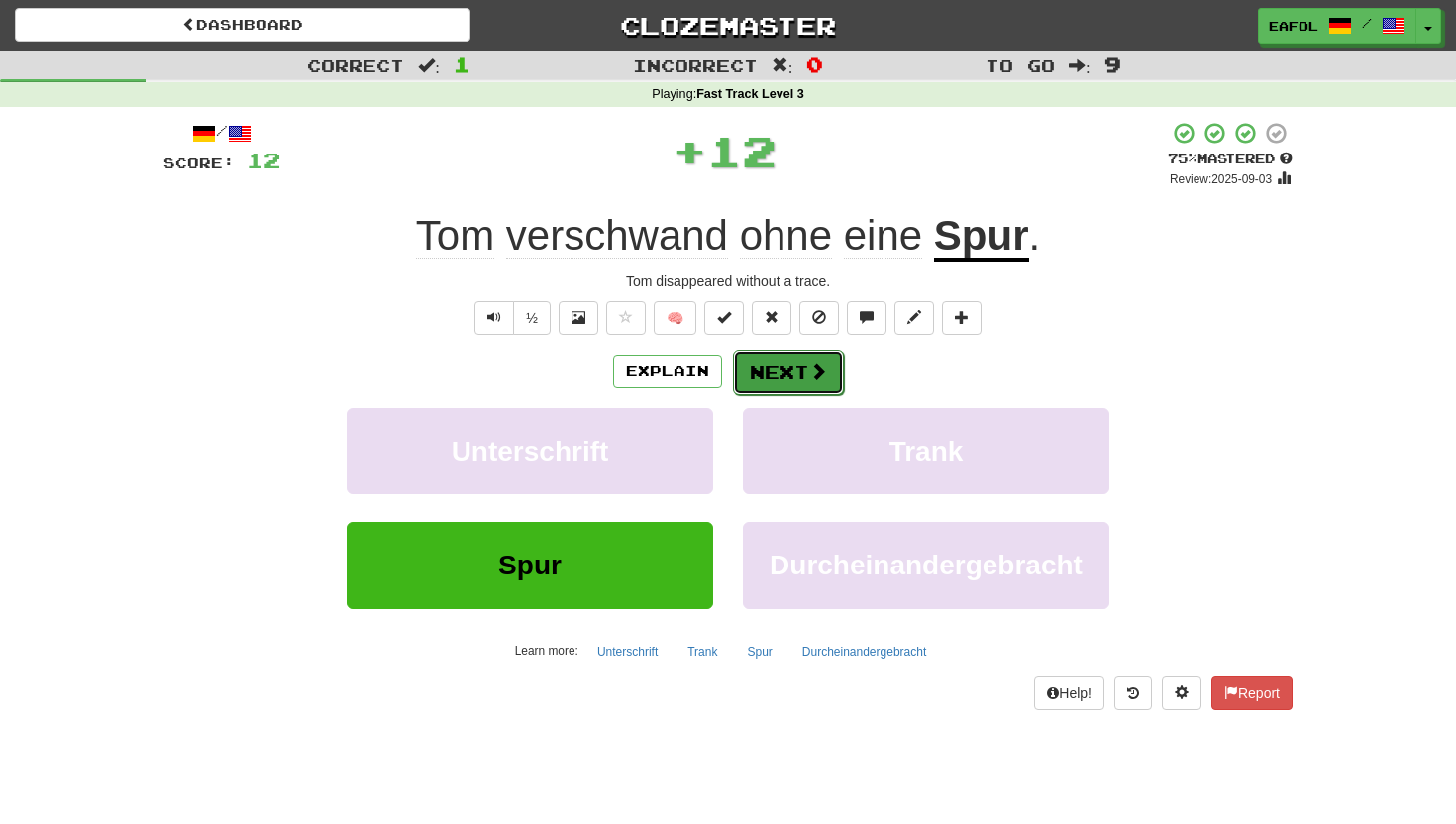 click on "Next" at bounding box center [788, 372] 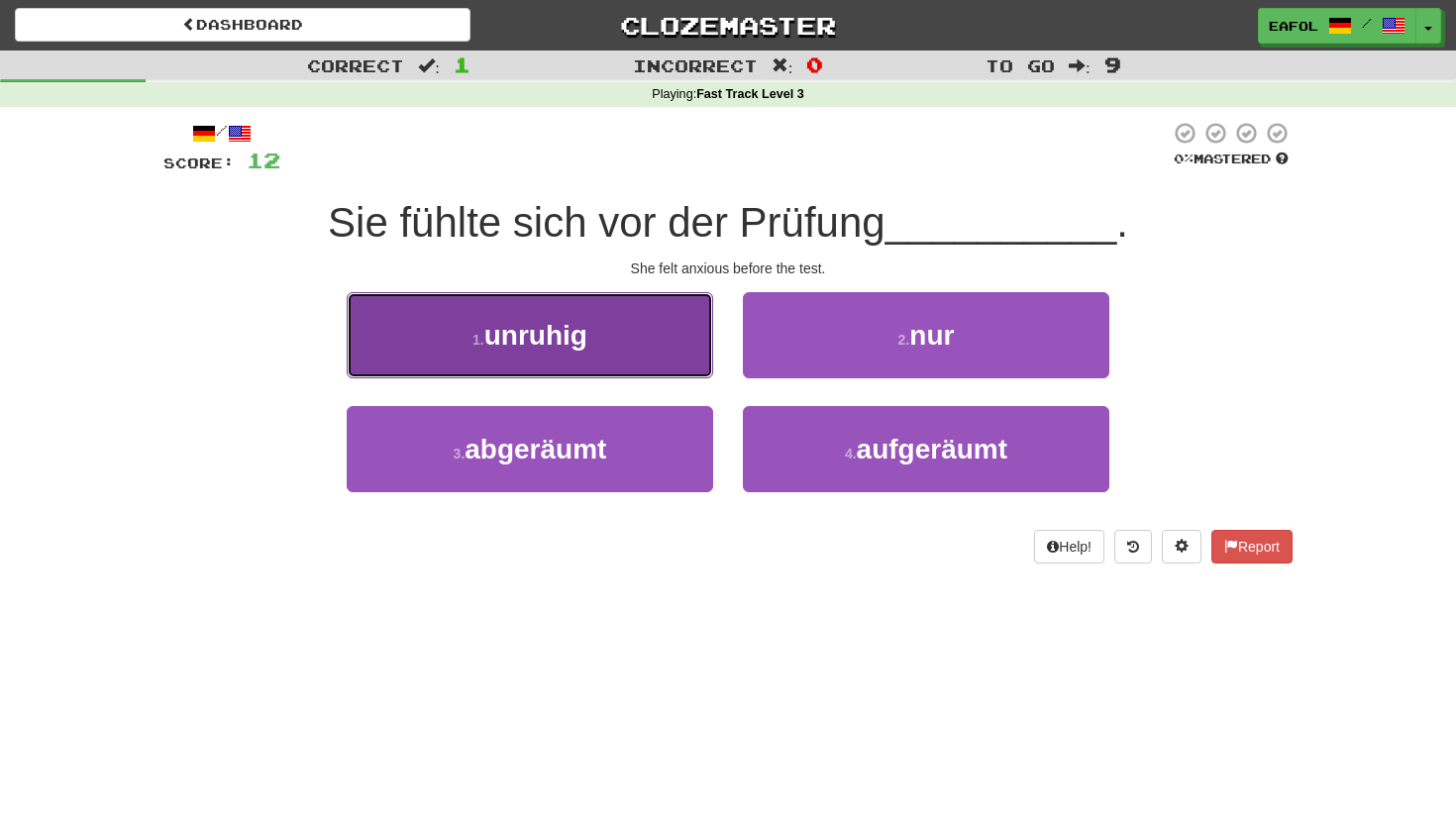 click on "1 . unruhig" at bounding box center (530, 335) 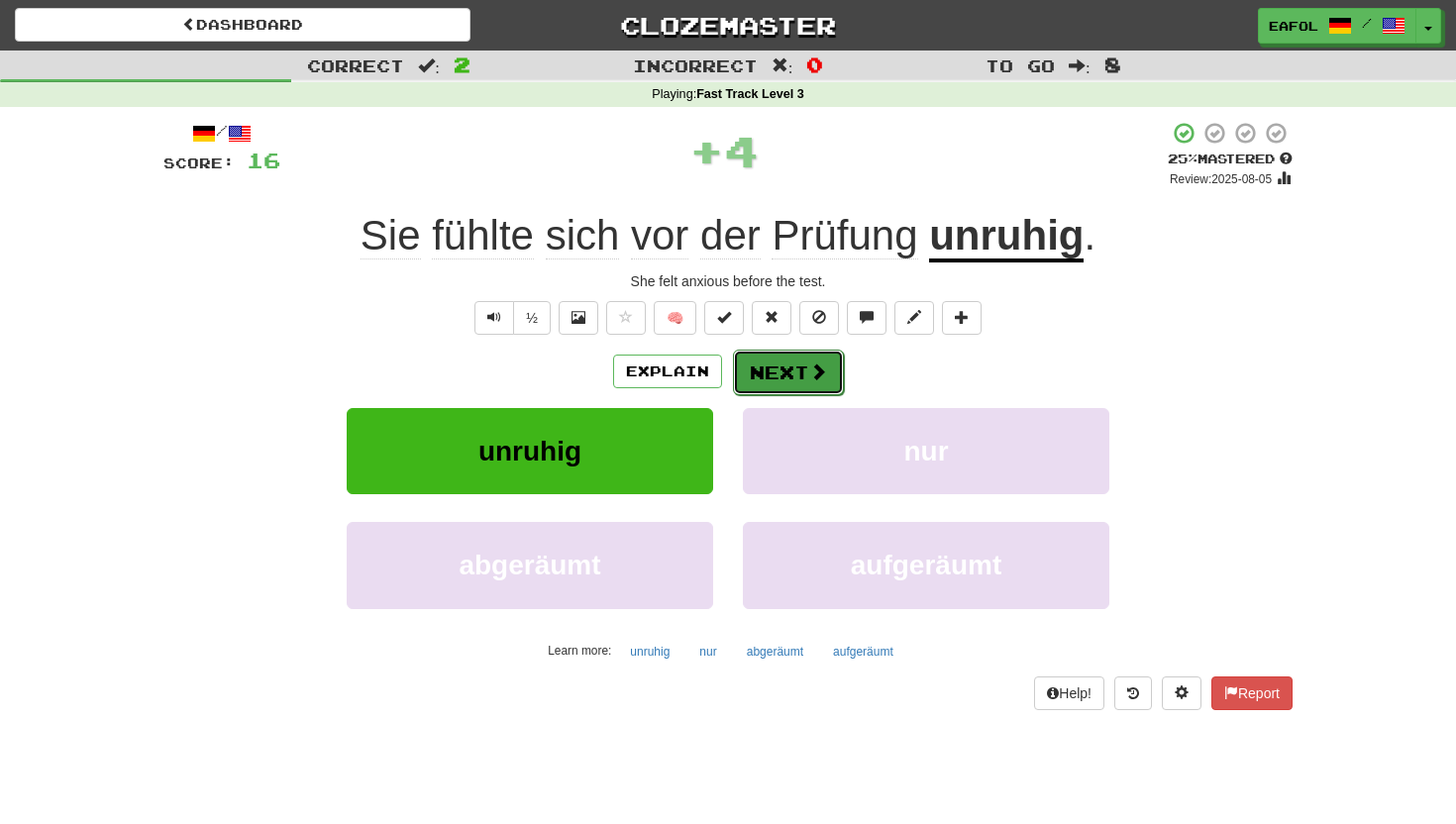 click on "Next" at bounding box center (788, 372) 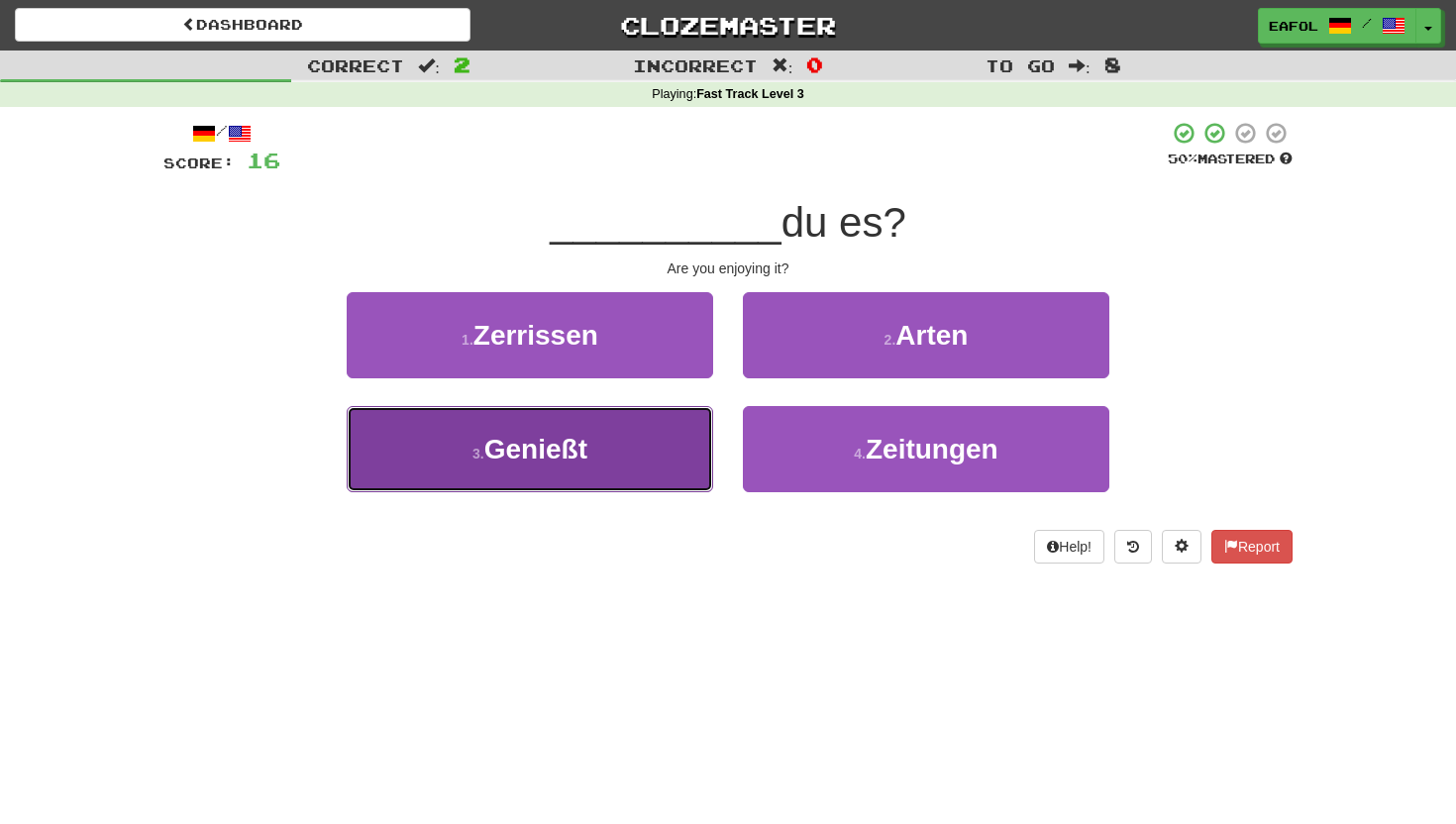 click on "3 .  Genießt" at bounding box center (530, 449) 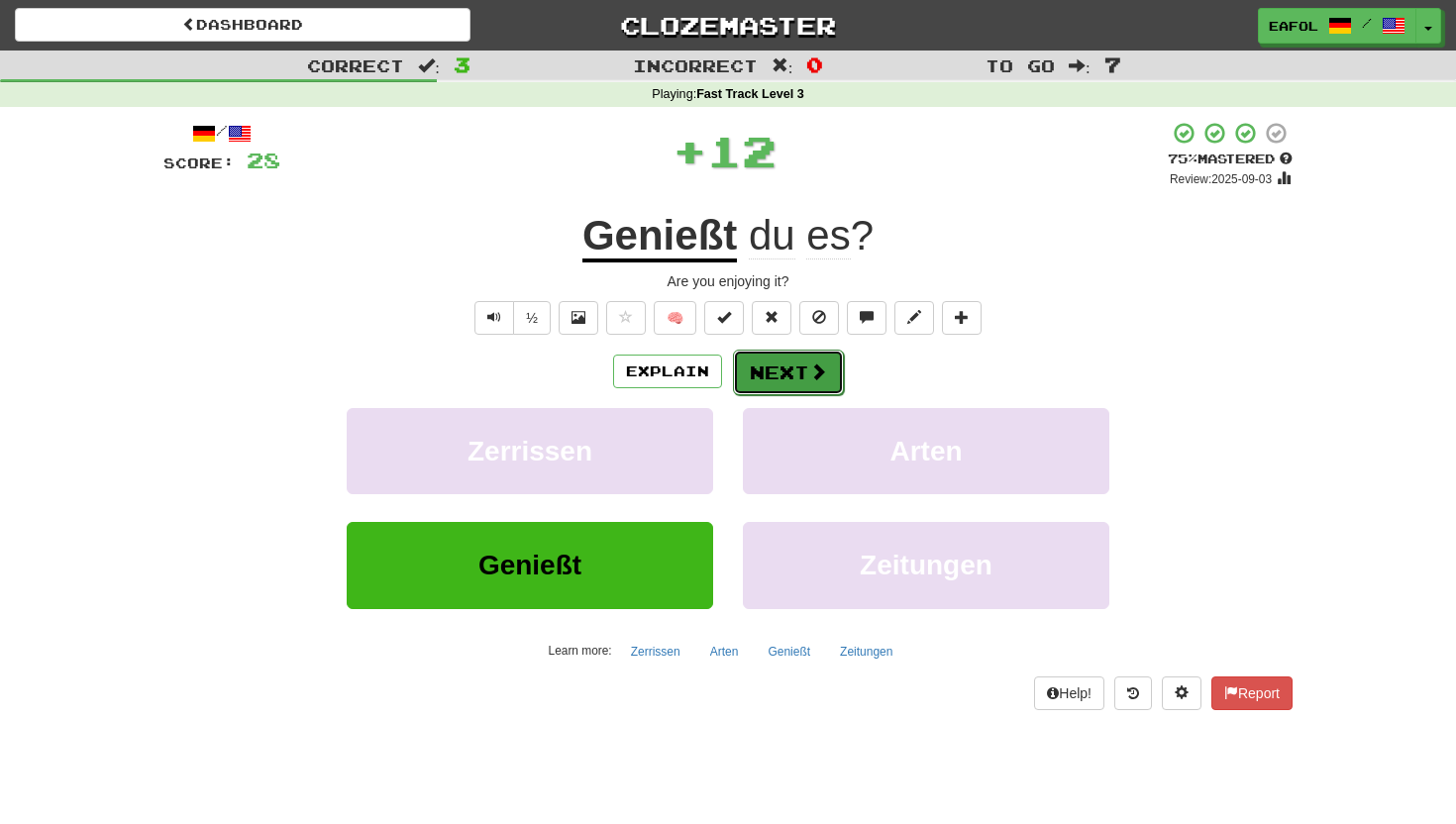 click on "Next" at bounding box center (788, 372) 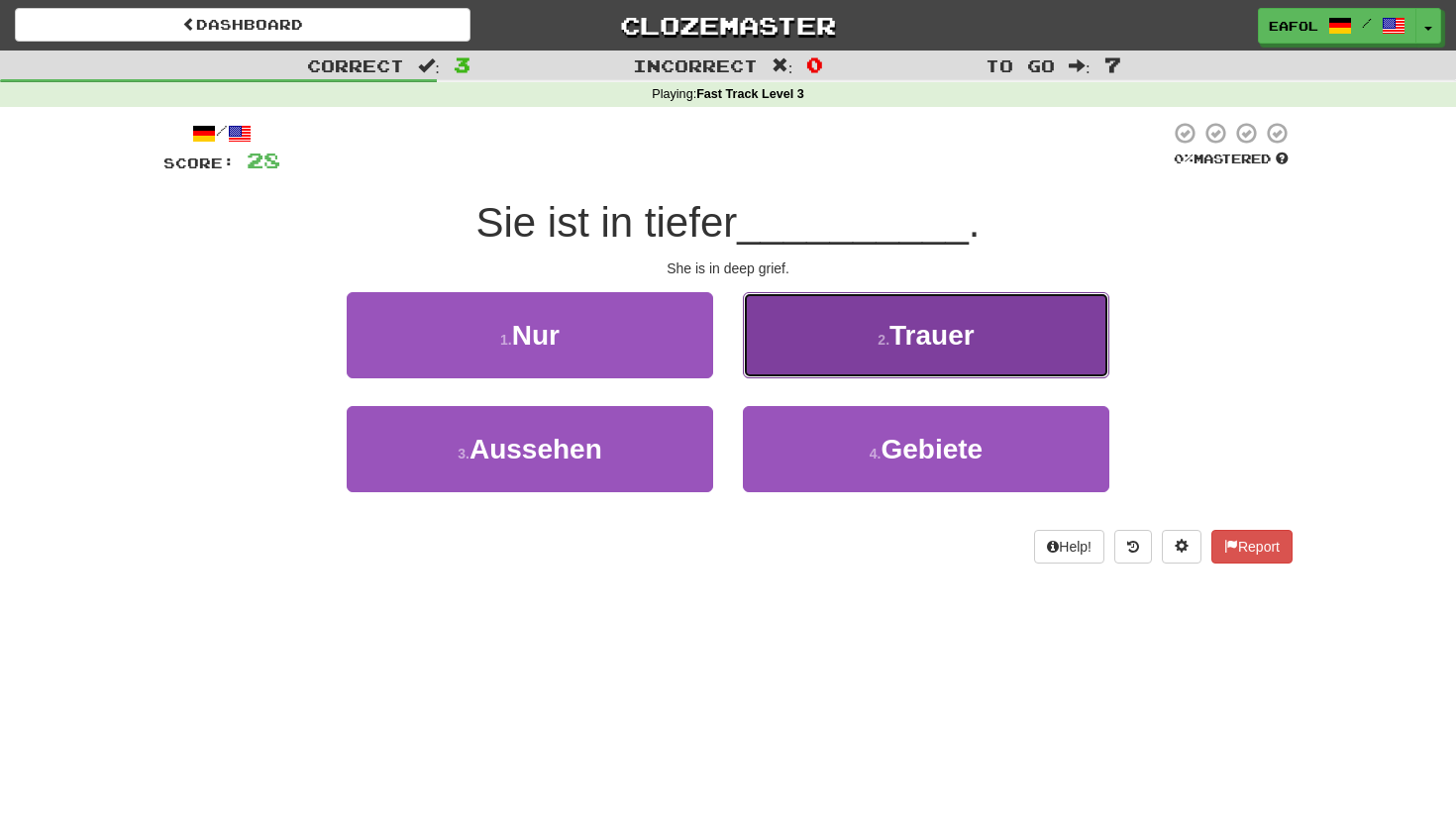click on "2 .  Trauer" at bounding box center (926, 335) 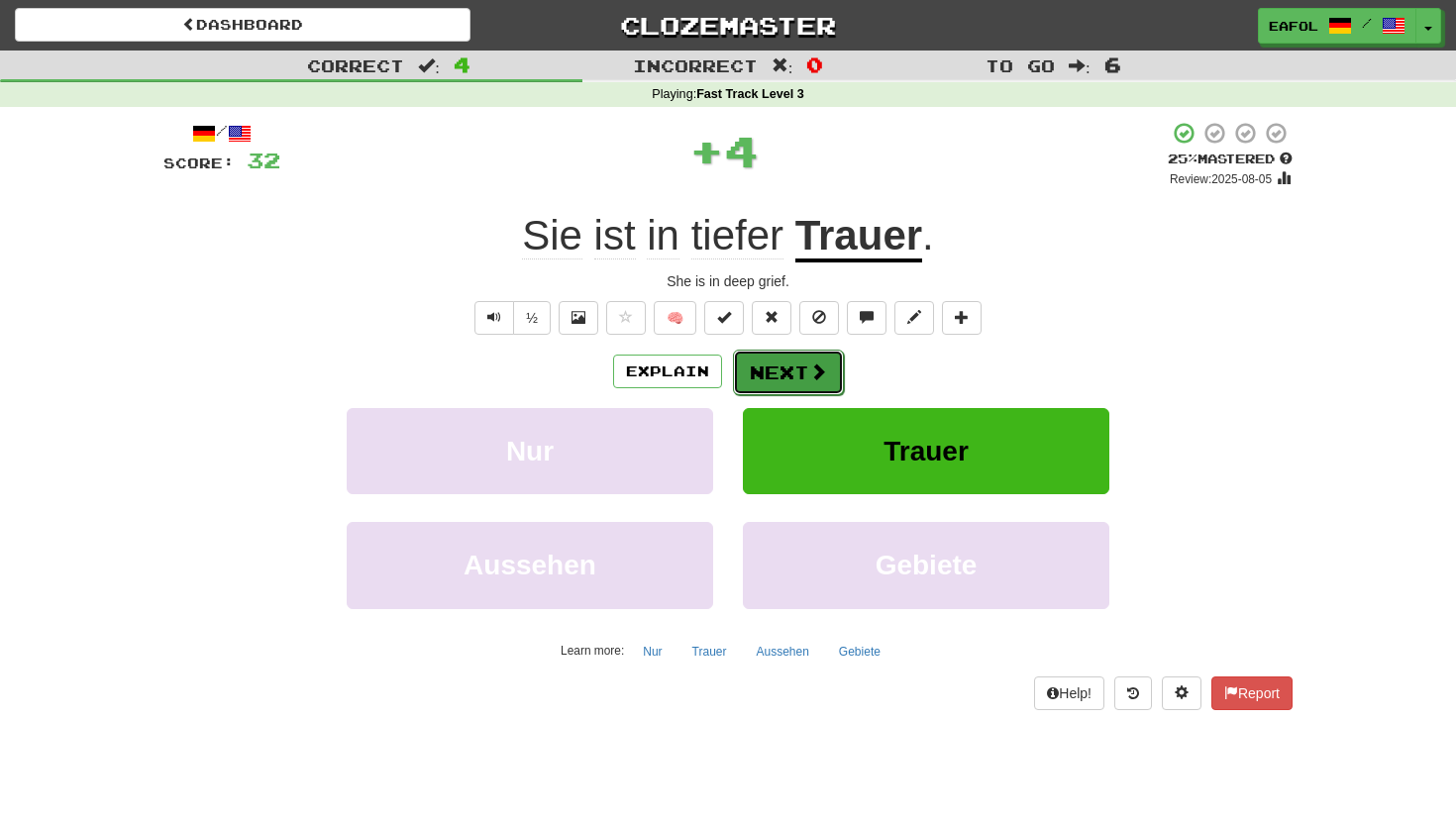 click on "Next" at bounding box center (788, 372) 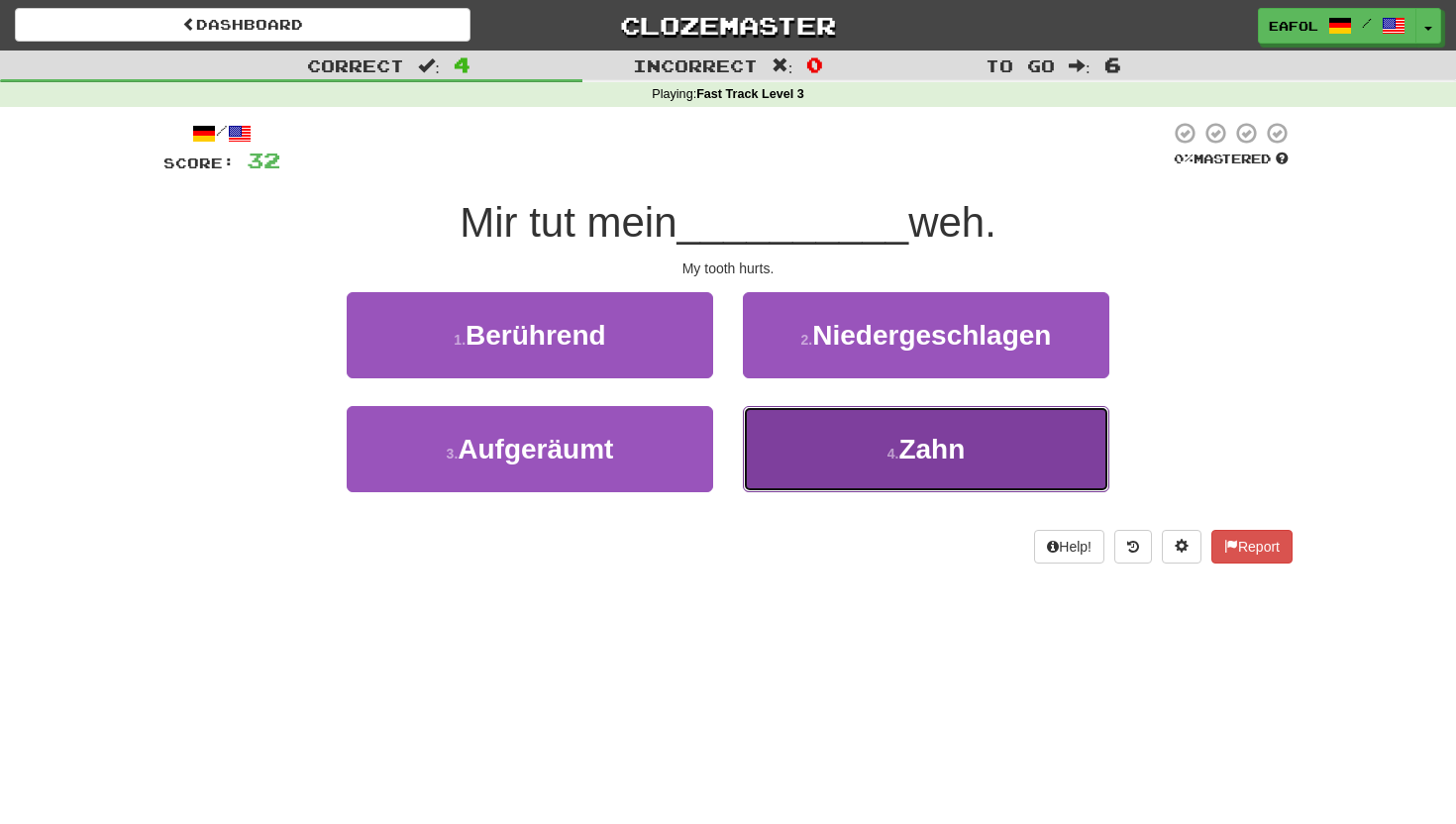 click on "4 .  Zahn" at bounding box center [926, 449] 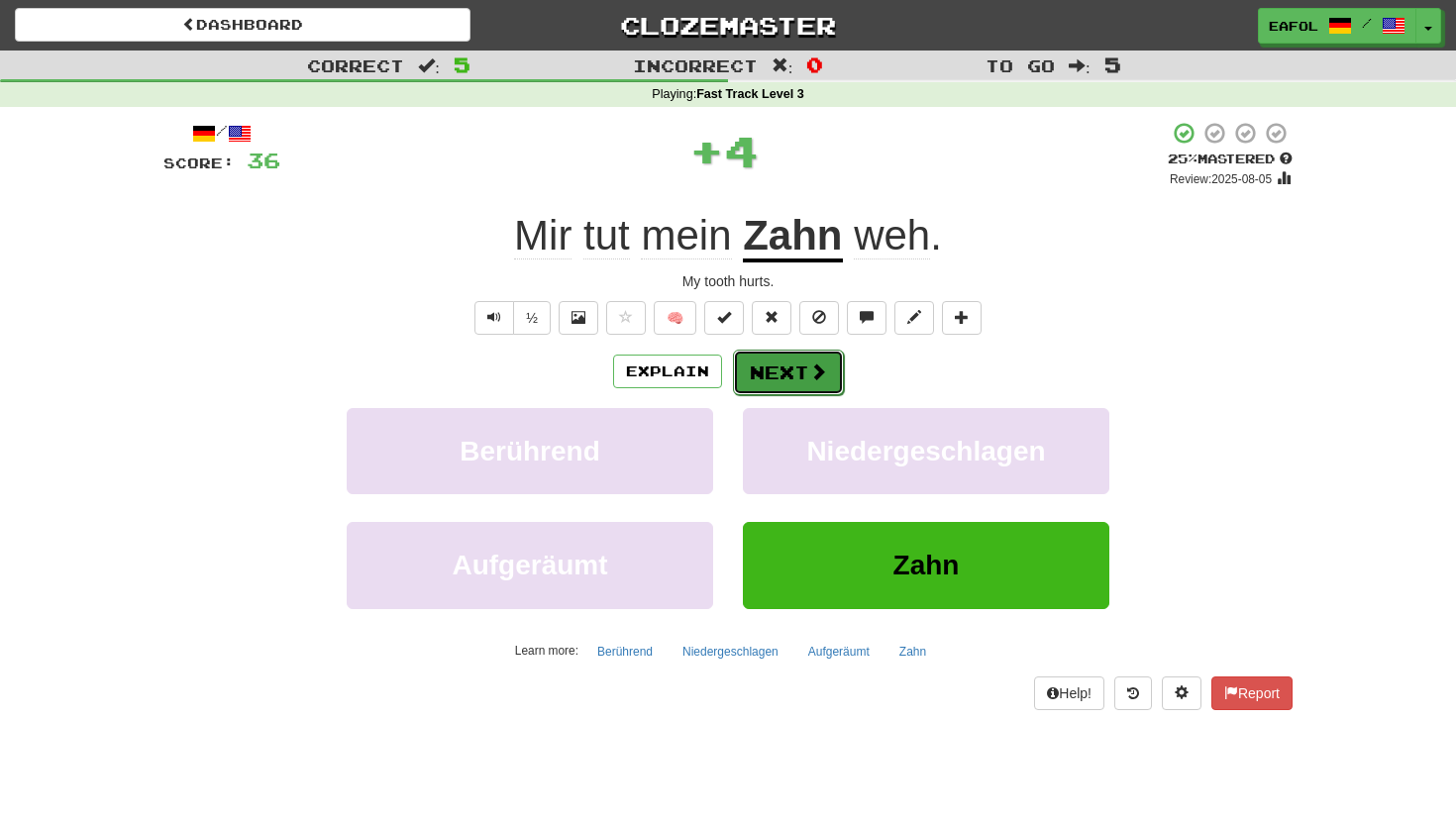 click on "Next" at bounding box center [788, 372] 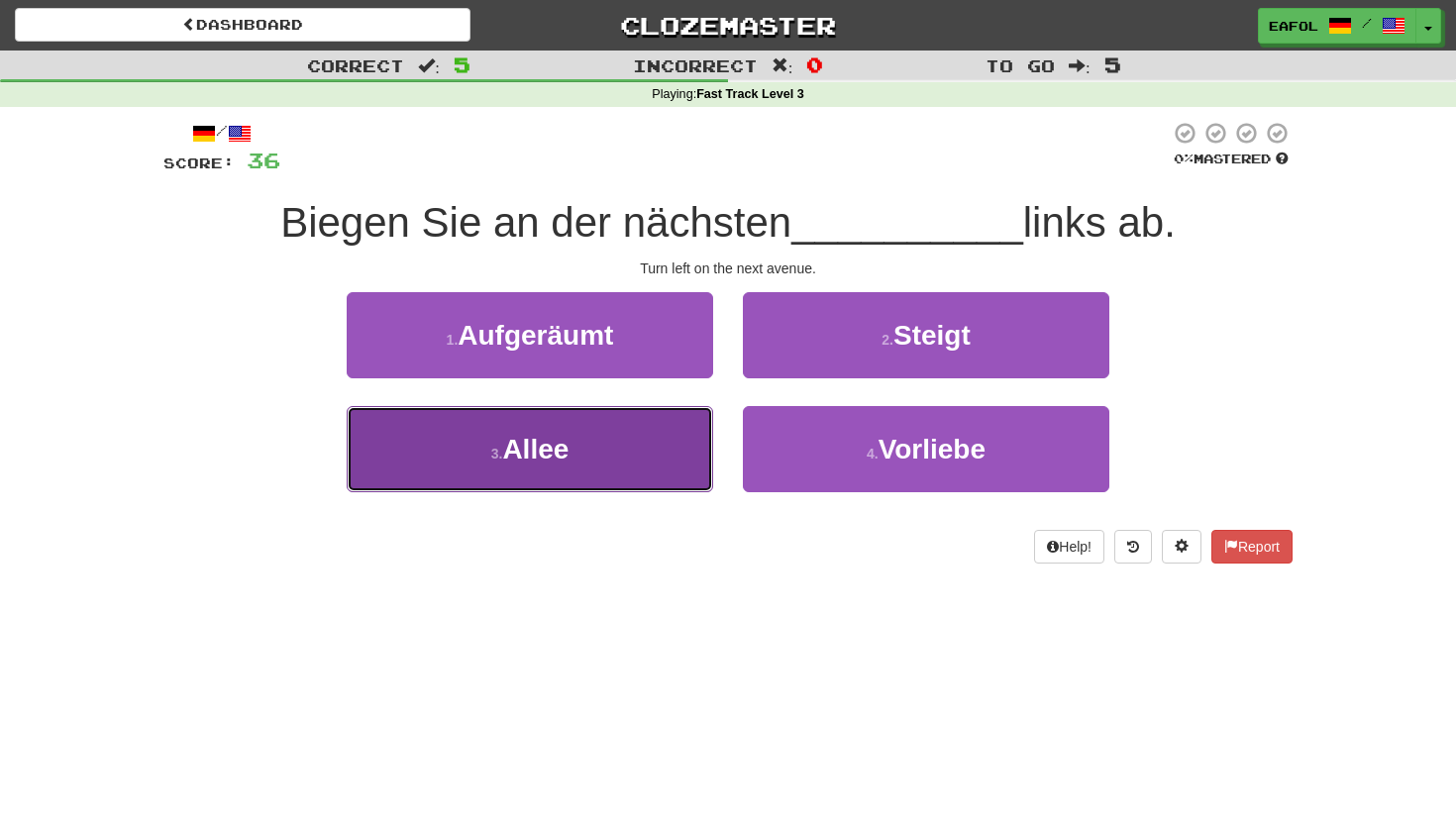 click on "3 .  Allee" at bounding box center [530, 449] 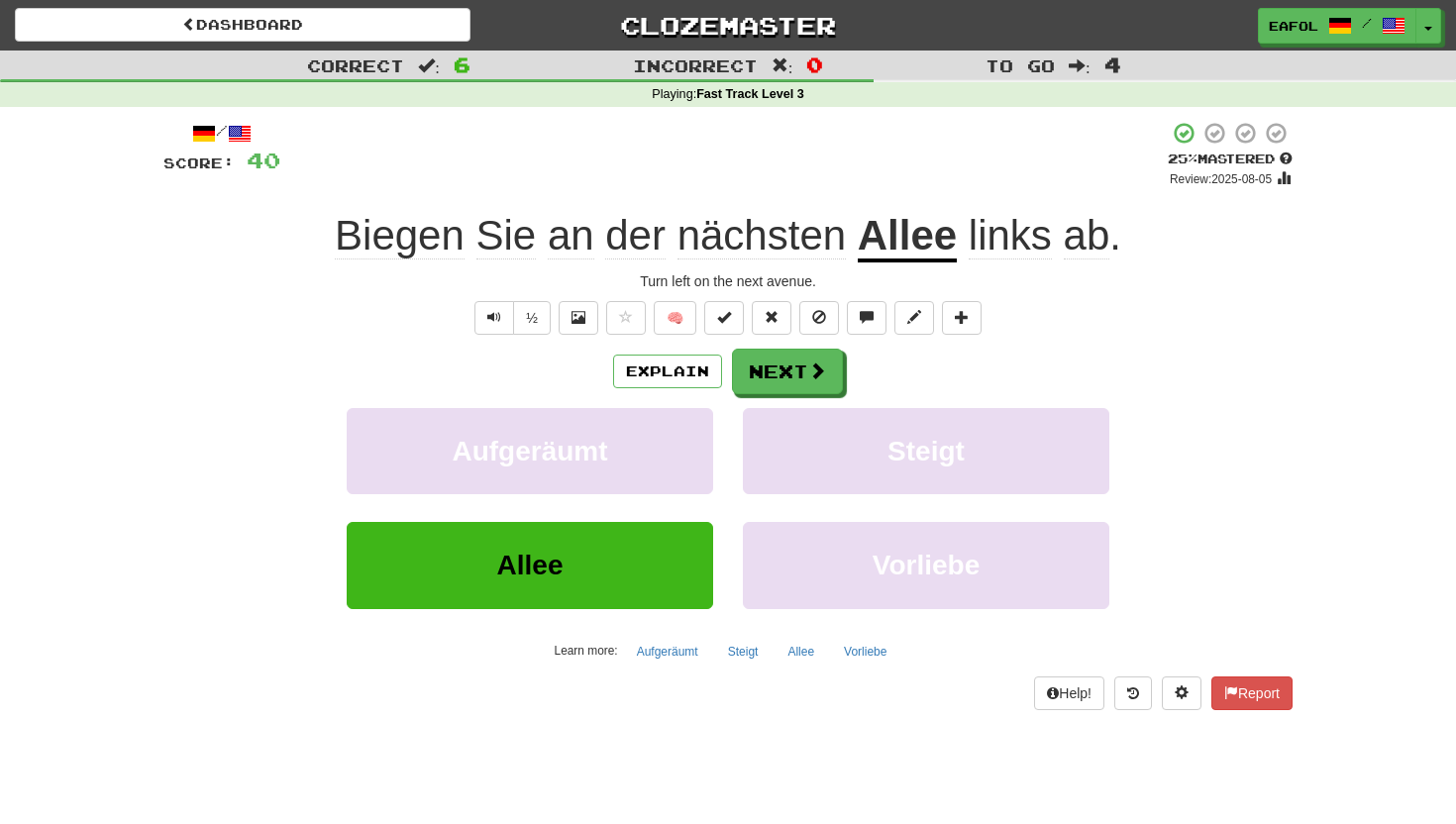 click on "/  Score:   40 + 4 25 %  Mastered Review:  2025-08-05 Biegen   Sie   an   der   nächsten   Allee   links   ab . Turn left on the next avenue. ½ 🧠 Explain Next Aufgeräumt Steigt Allee Vorliebe Learn more: Aufgeräumt Steigt Allee Vorliebe  Help!  Report" at bounding box center [728, 415] 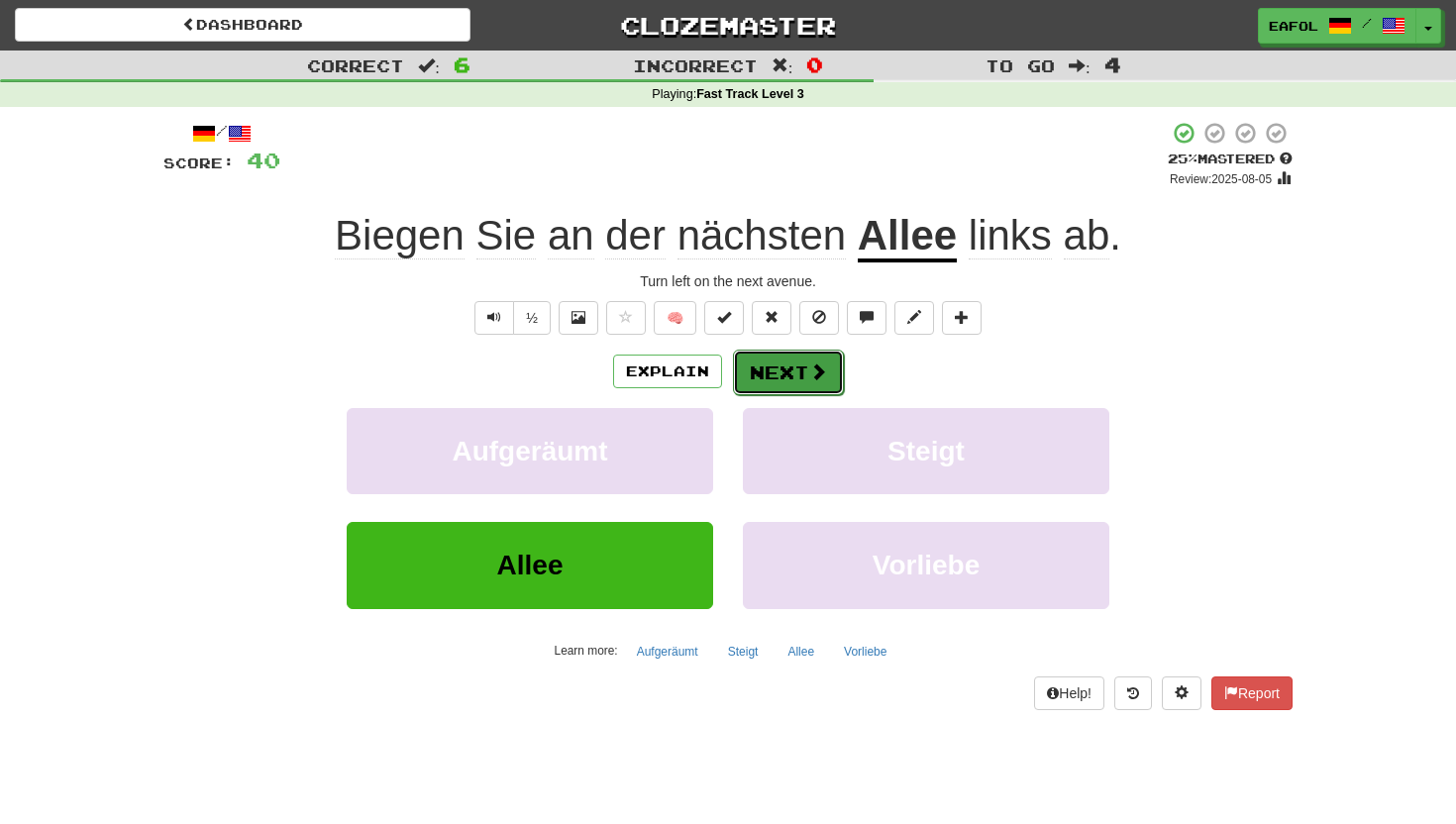 click on "Next" at bounding box center (788, 372) 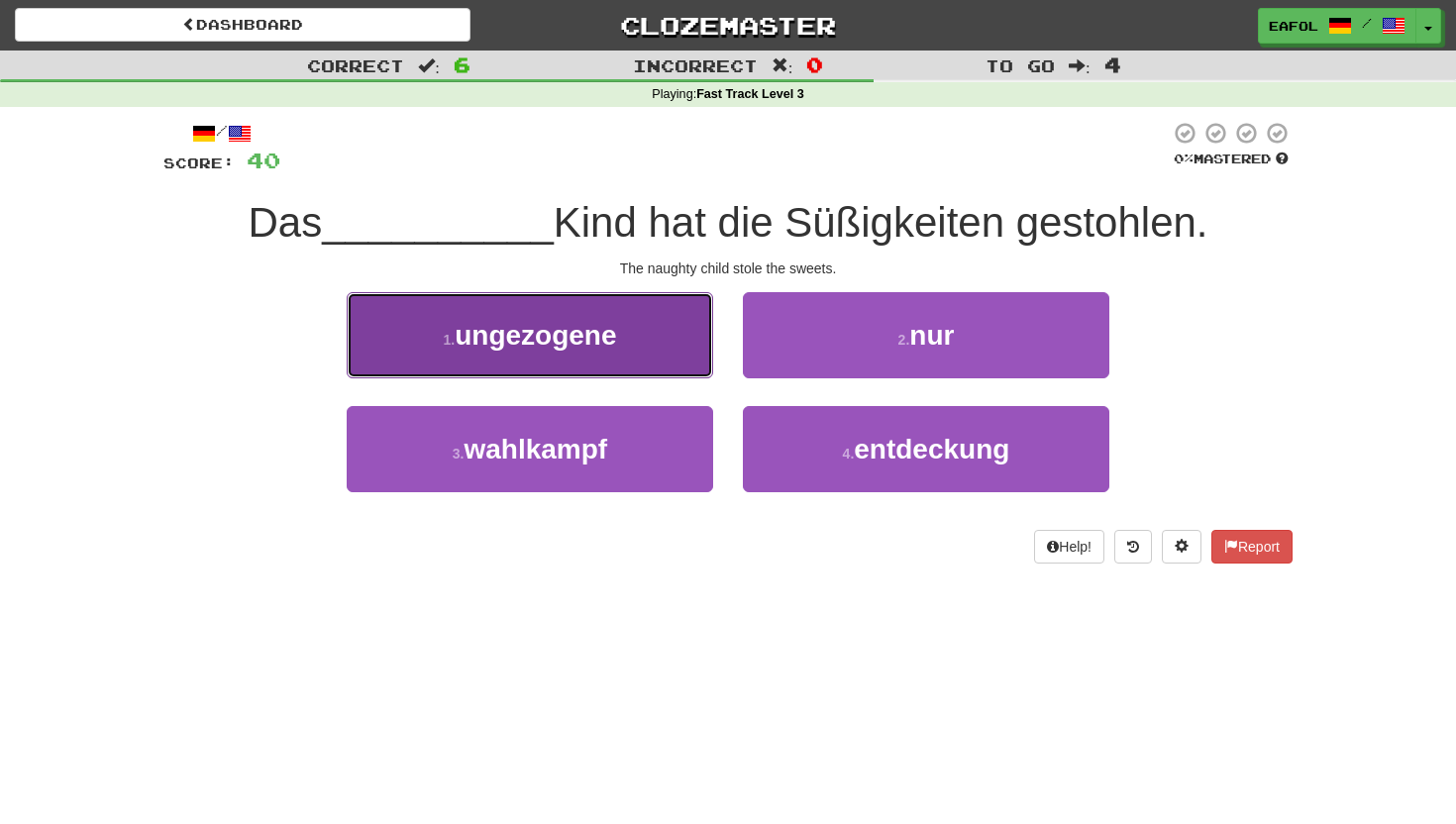 click on "1 .  ungezogene" at bounding box center (530, 335) 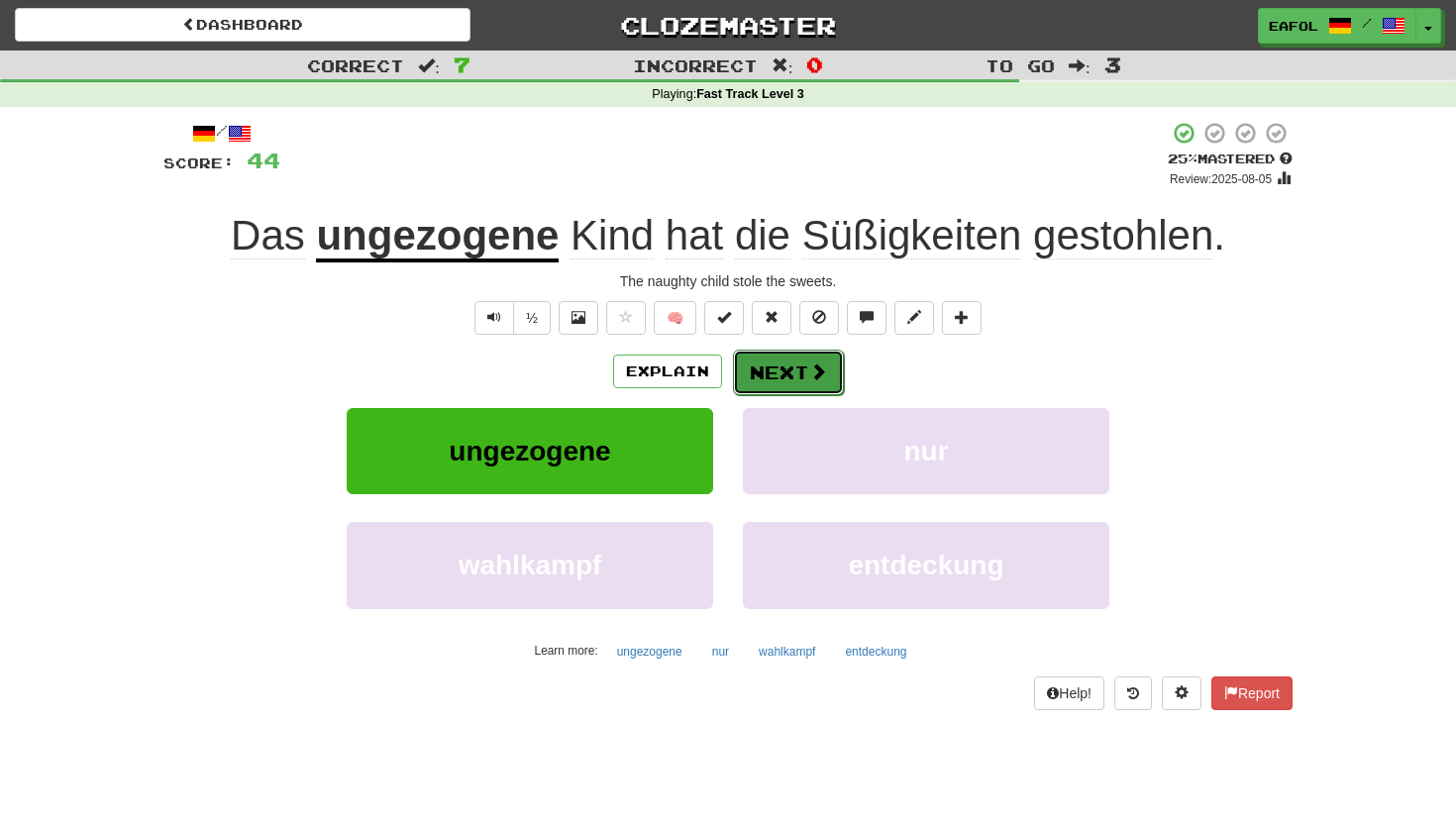 click on "Next" at bounding box center [788, 372] 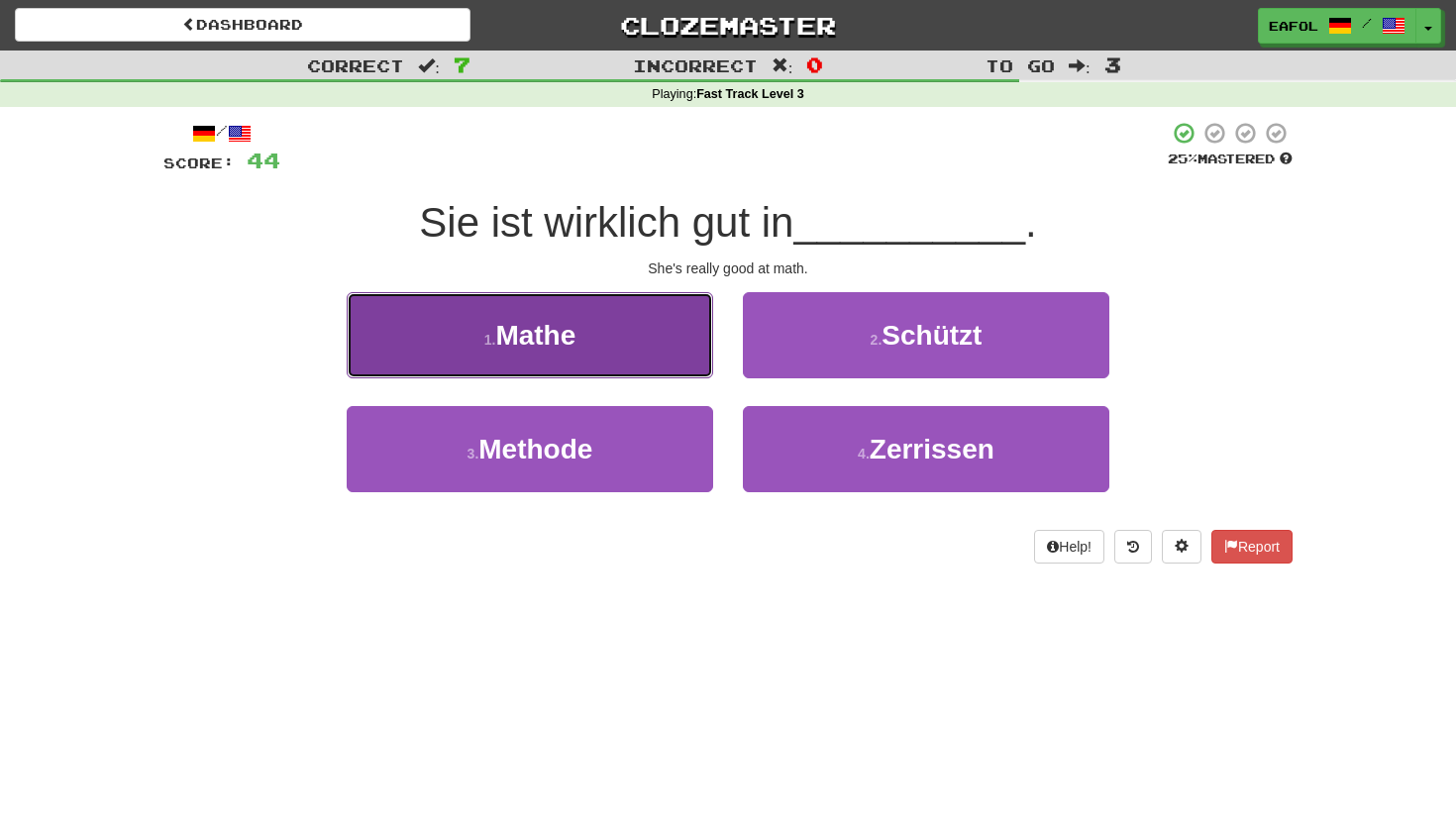 click on "1 .  Mathe" at bounding box center (530, 335) 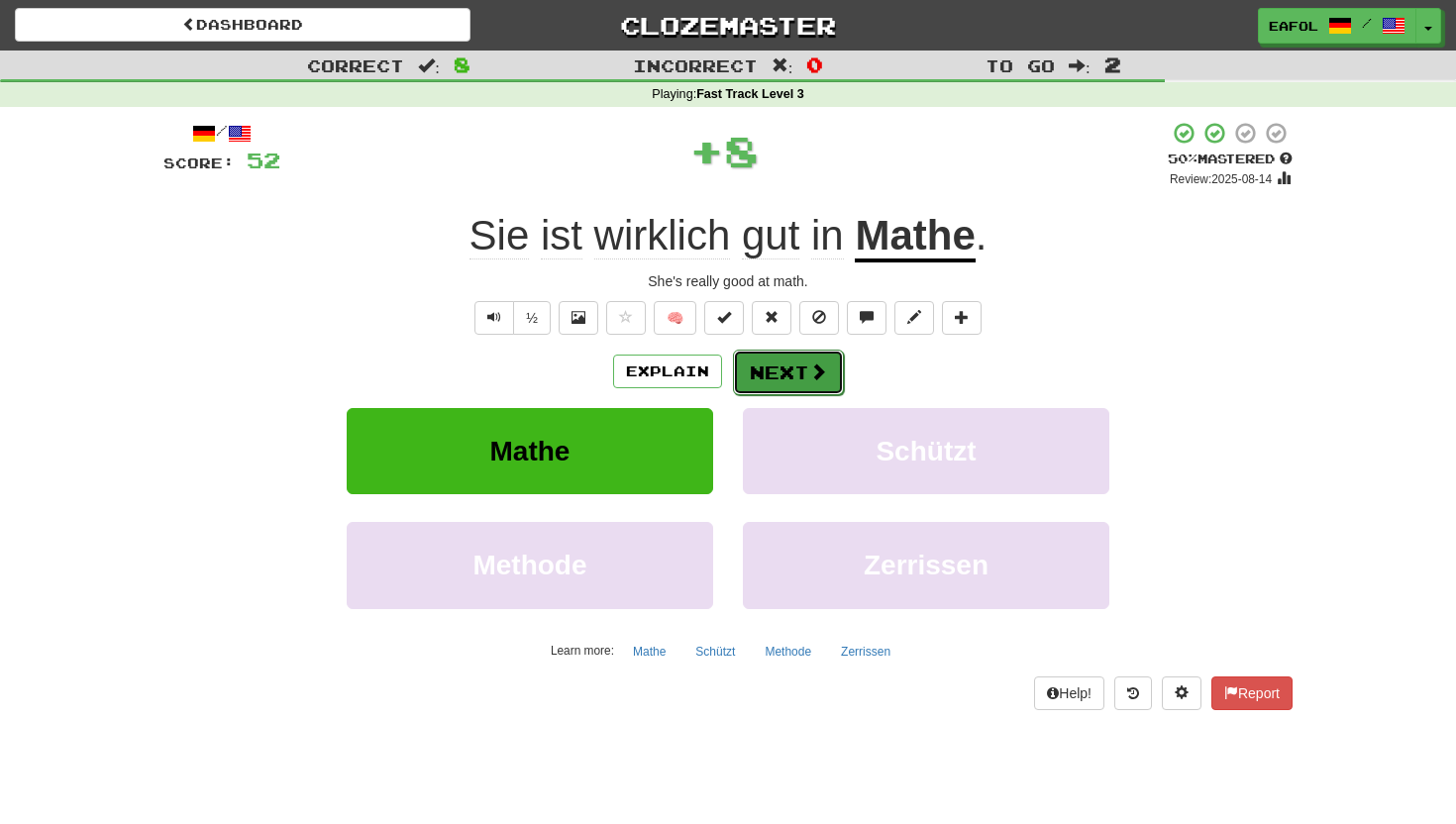 click on "Next" at bounding box center (788, 372) 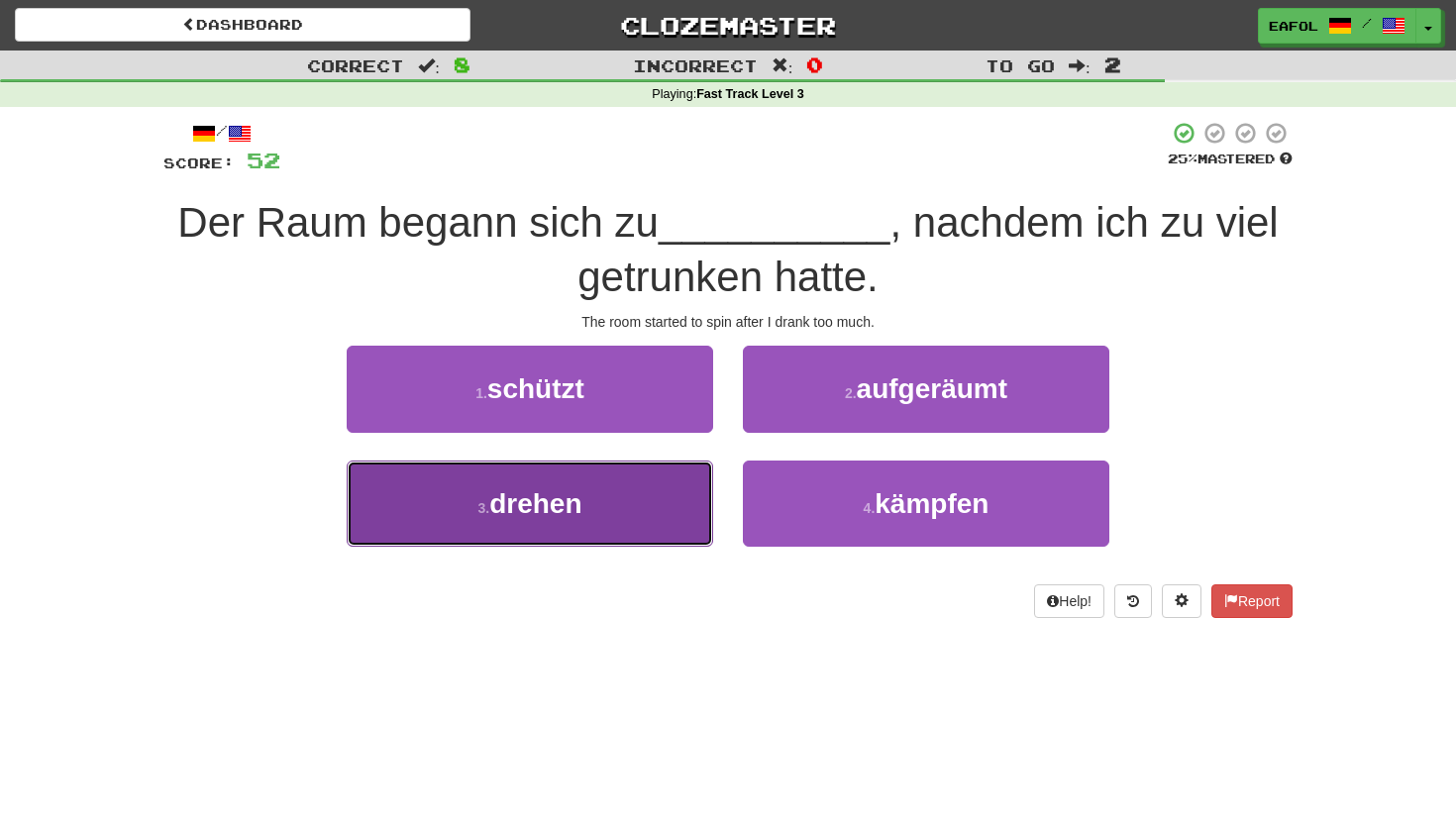 click on "3 .  drehen" at bounding box center (530, 503) 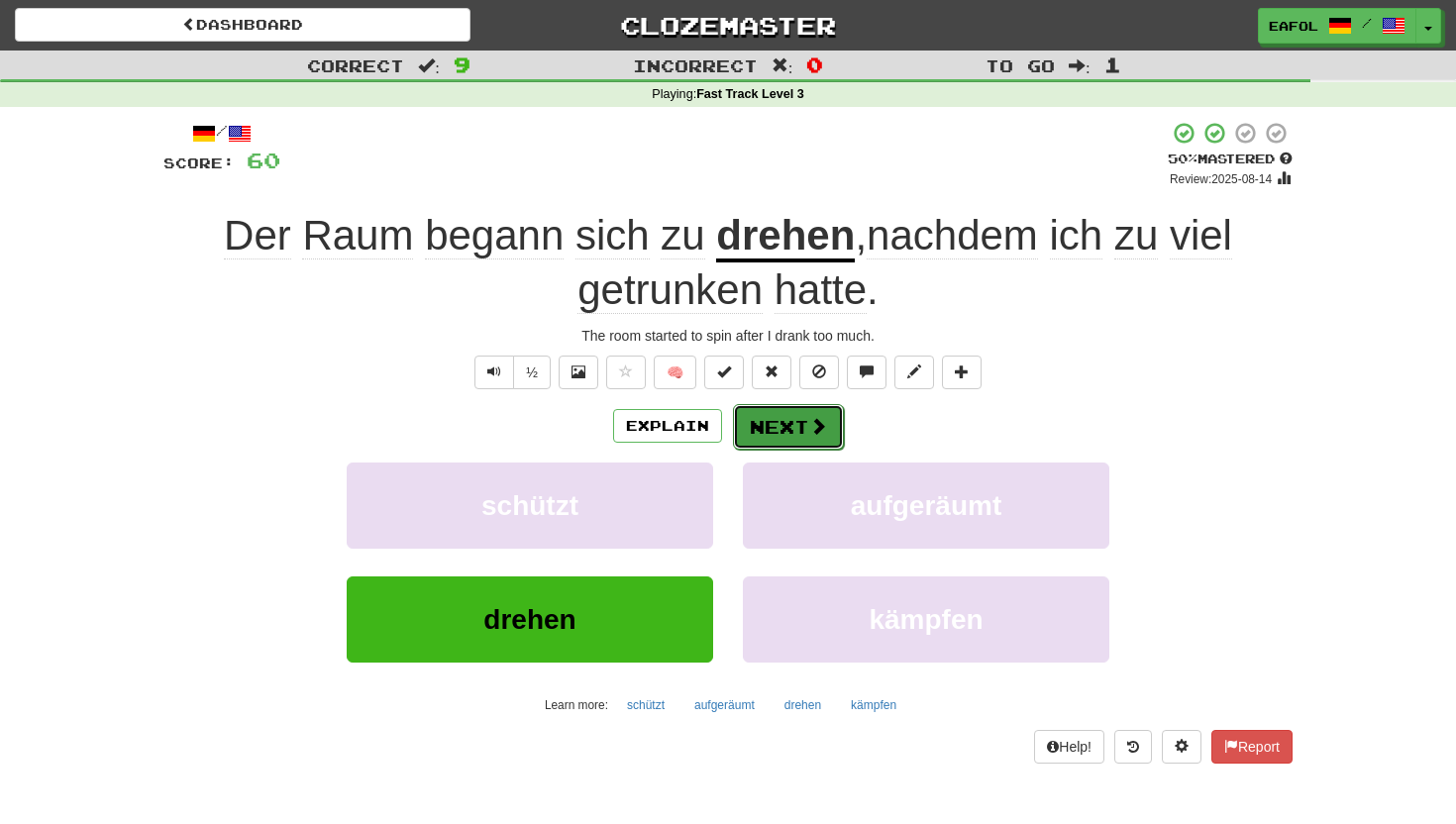 click on "Next" at bounding box center (788, 427) 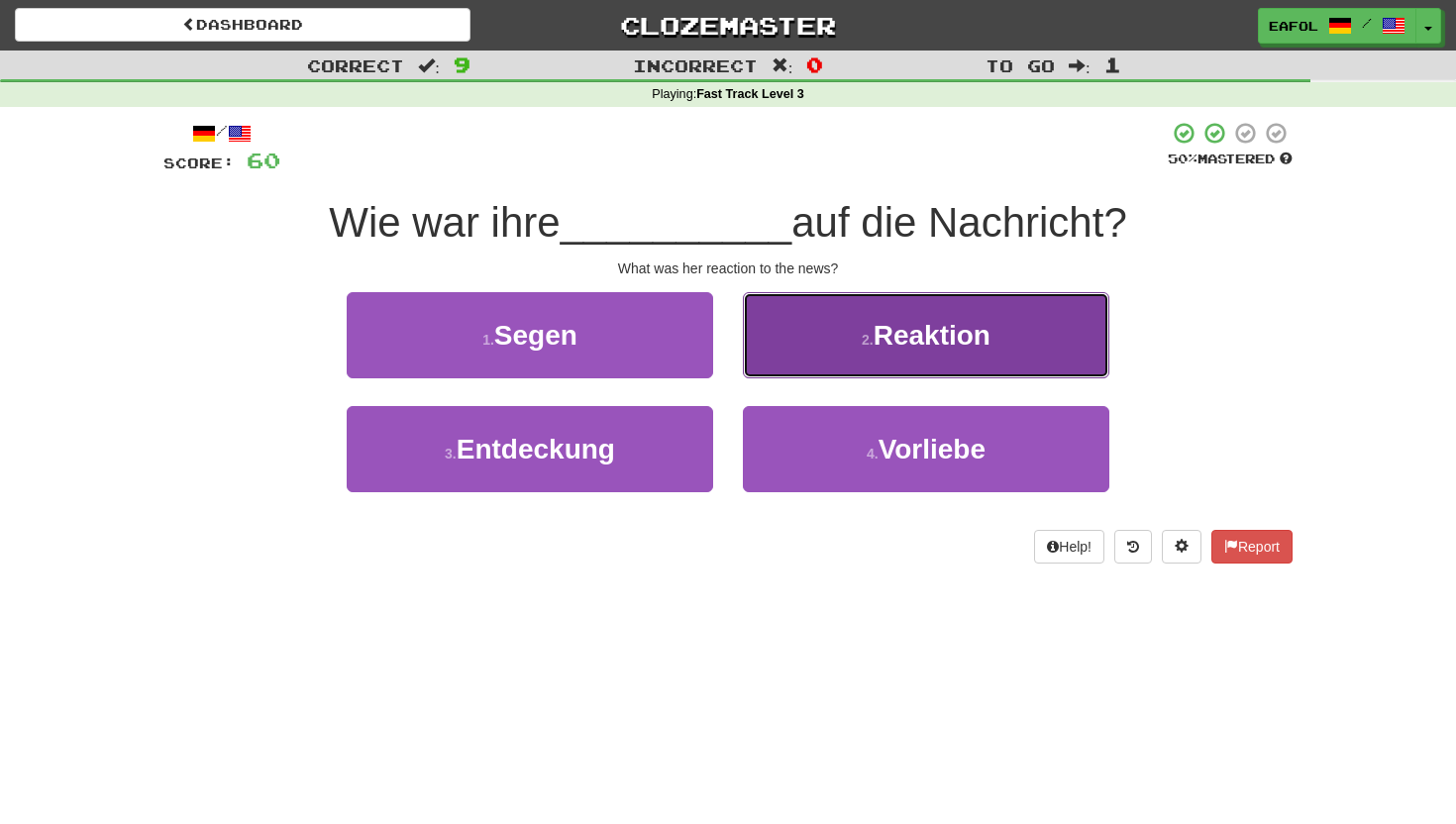 click on "2 .  Reaktion" at bounding box center [926, 335] 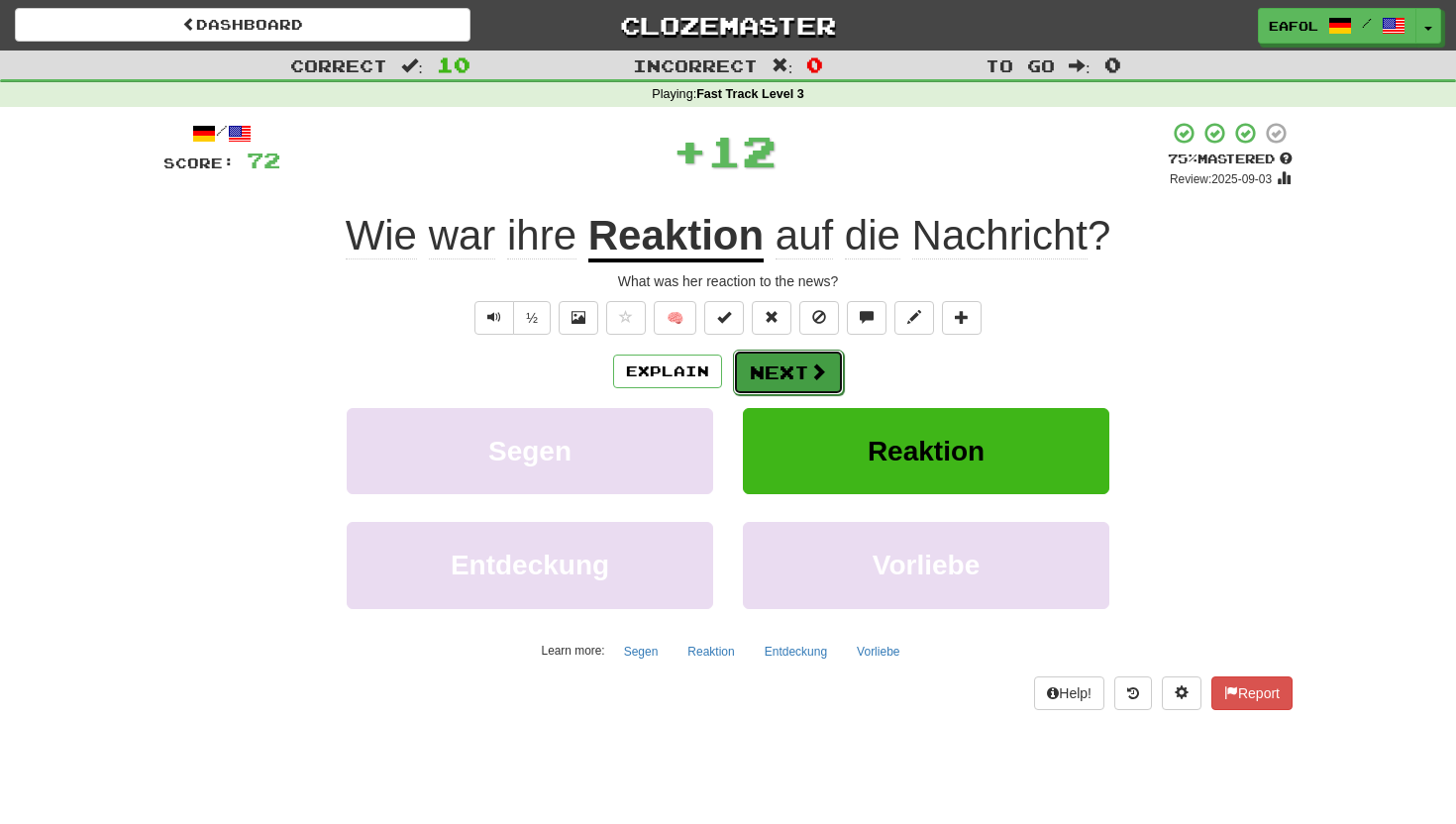 click on "Next" at bounding box center [788, 372] 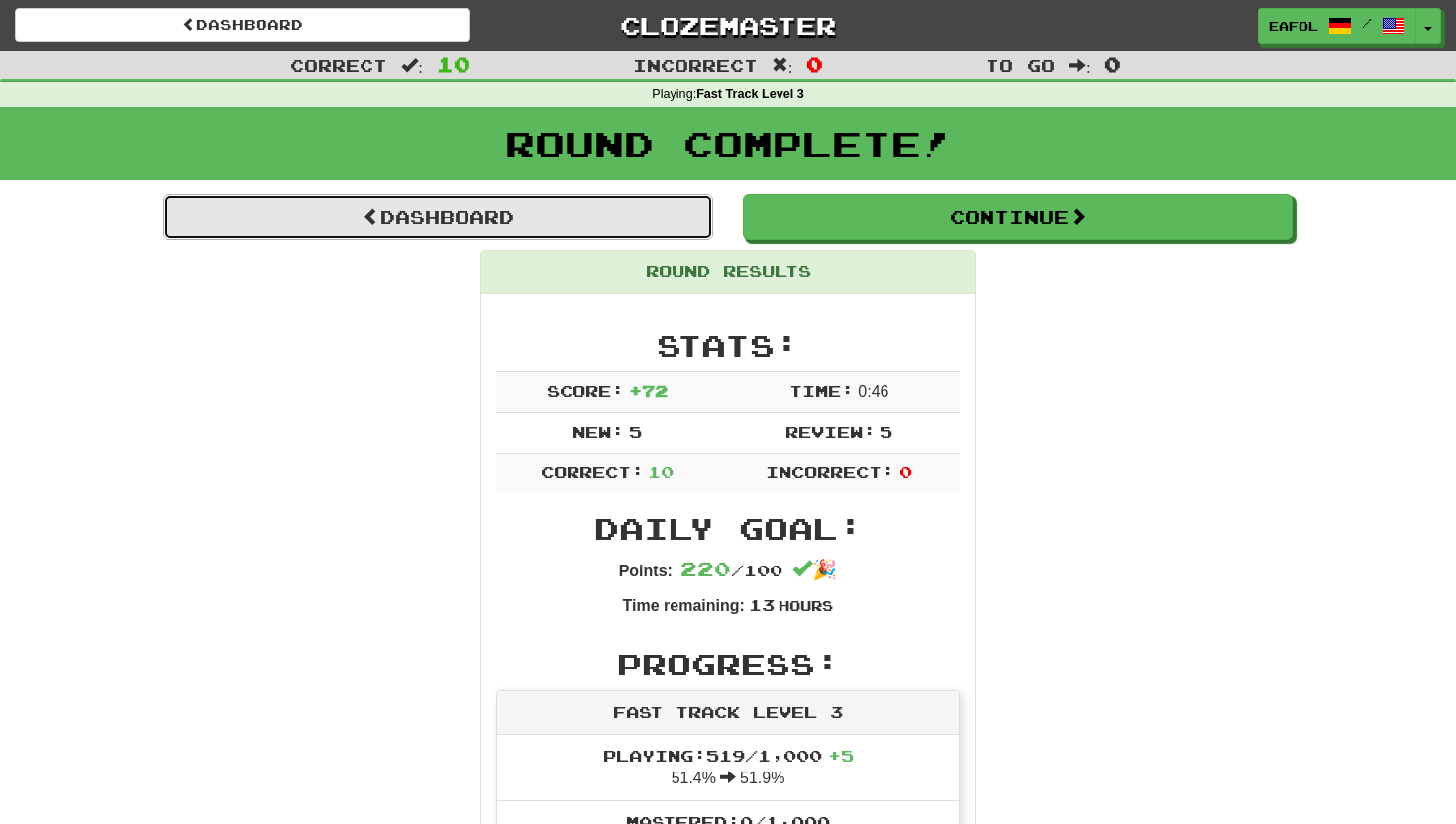 click on "Dashboard" at bounding box center [438, 217] 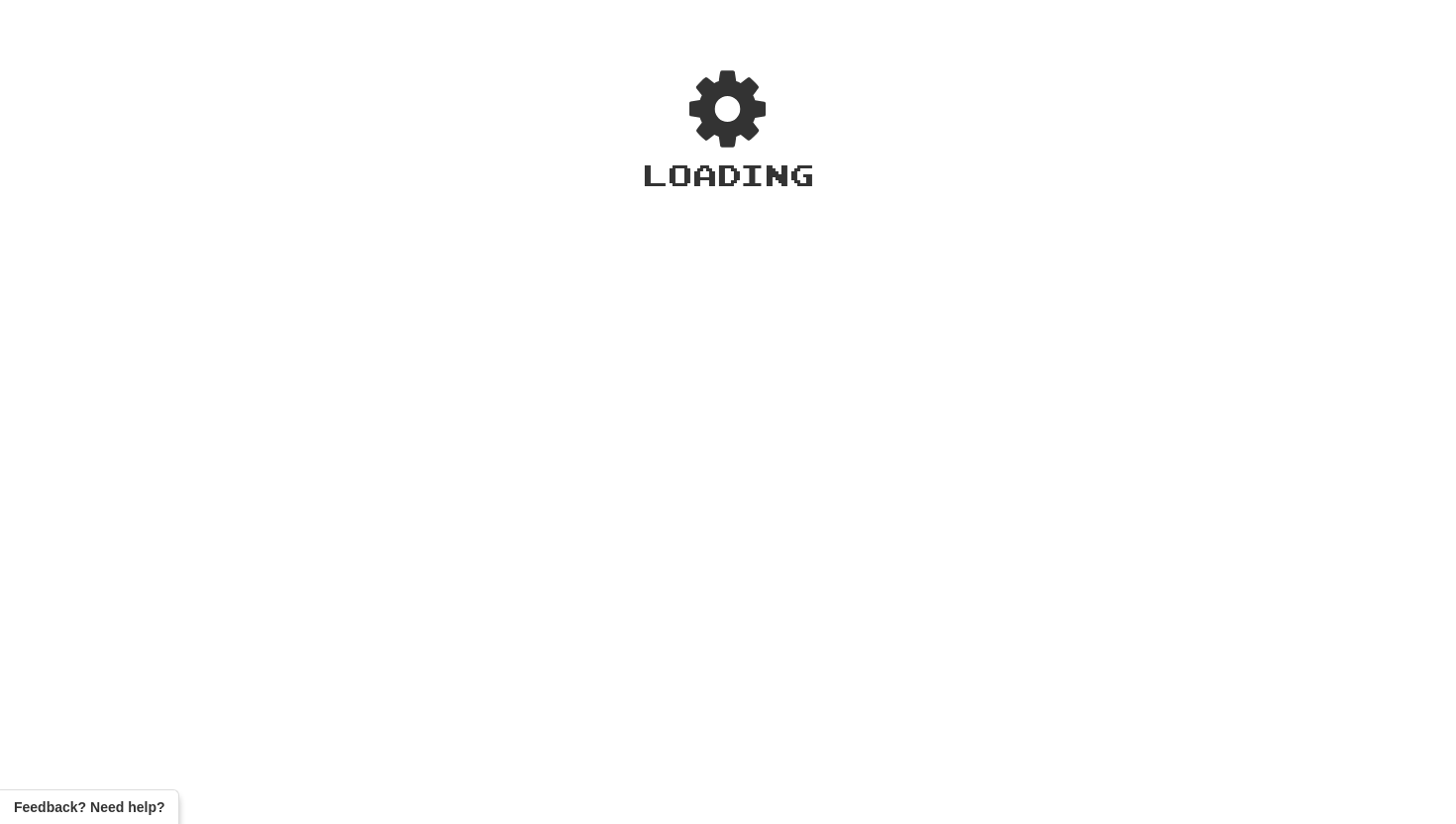 scroll, scrollTop: 0, scrollLeft: 0, axis: both 